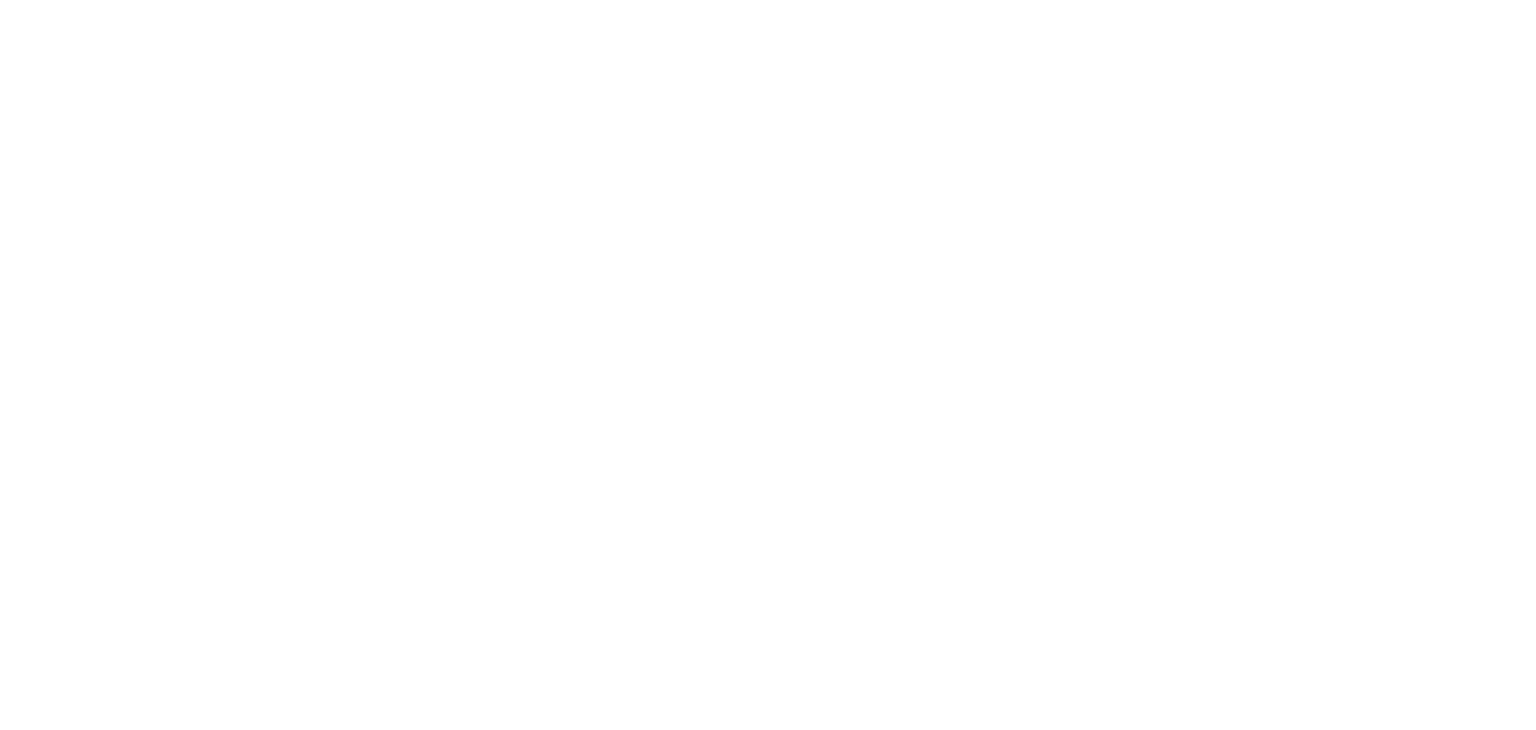 scroll, scrollTop: 0, scrollLeft: 0, axis: both 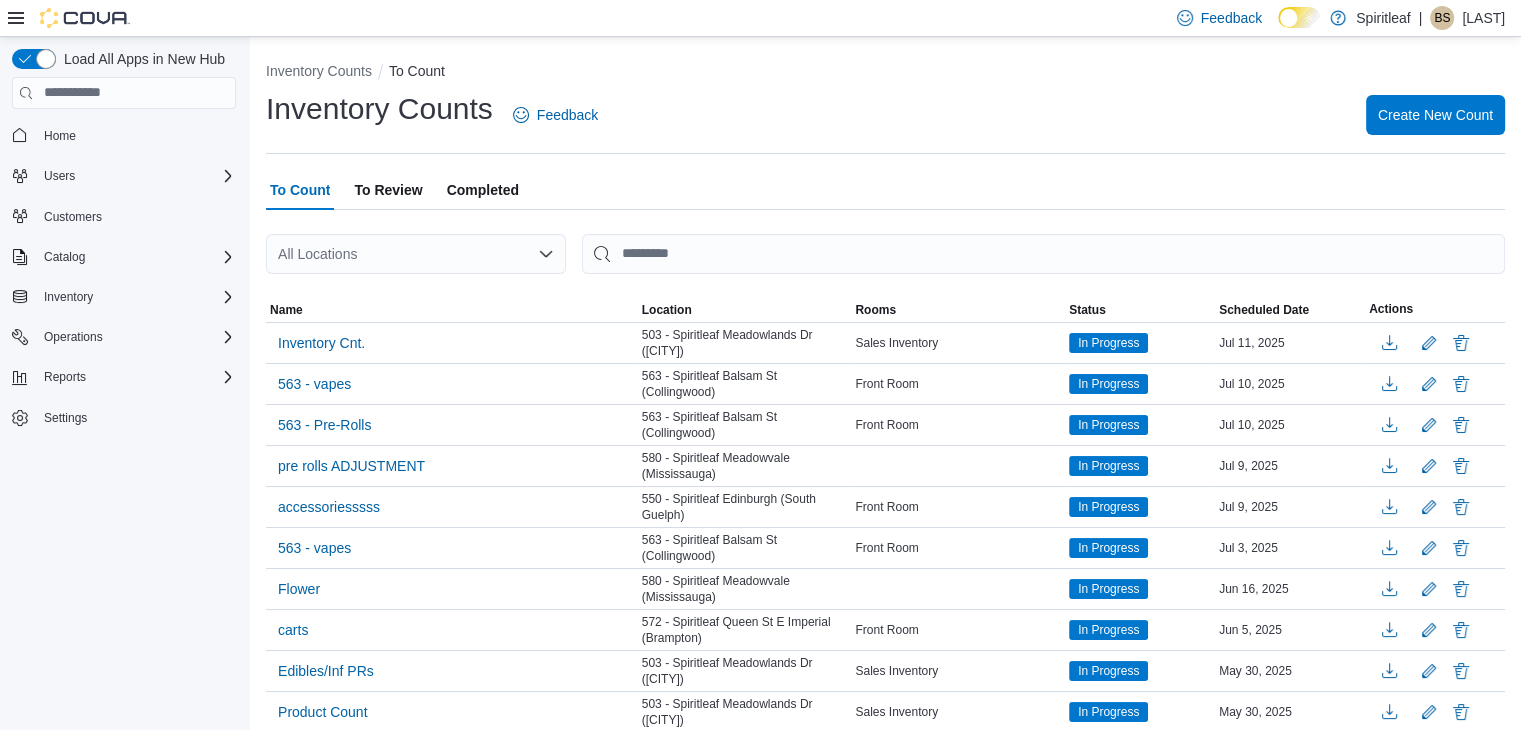 click on "All Locations" at bounding box center (416, 254) 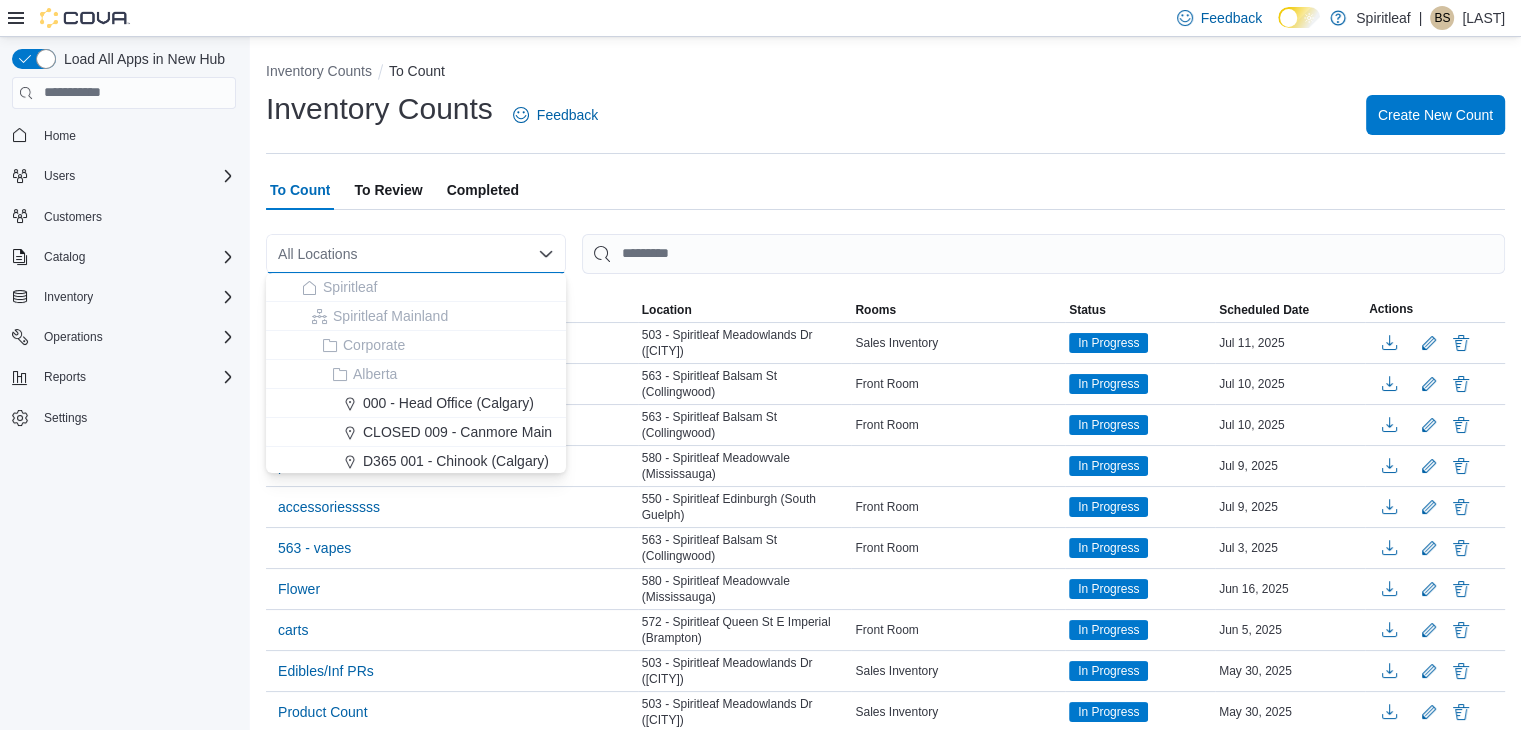 click on "Inventory Counts To Count" at bounding box center (885, 73) 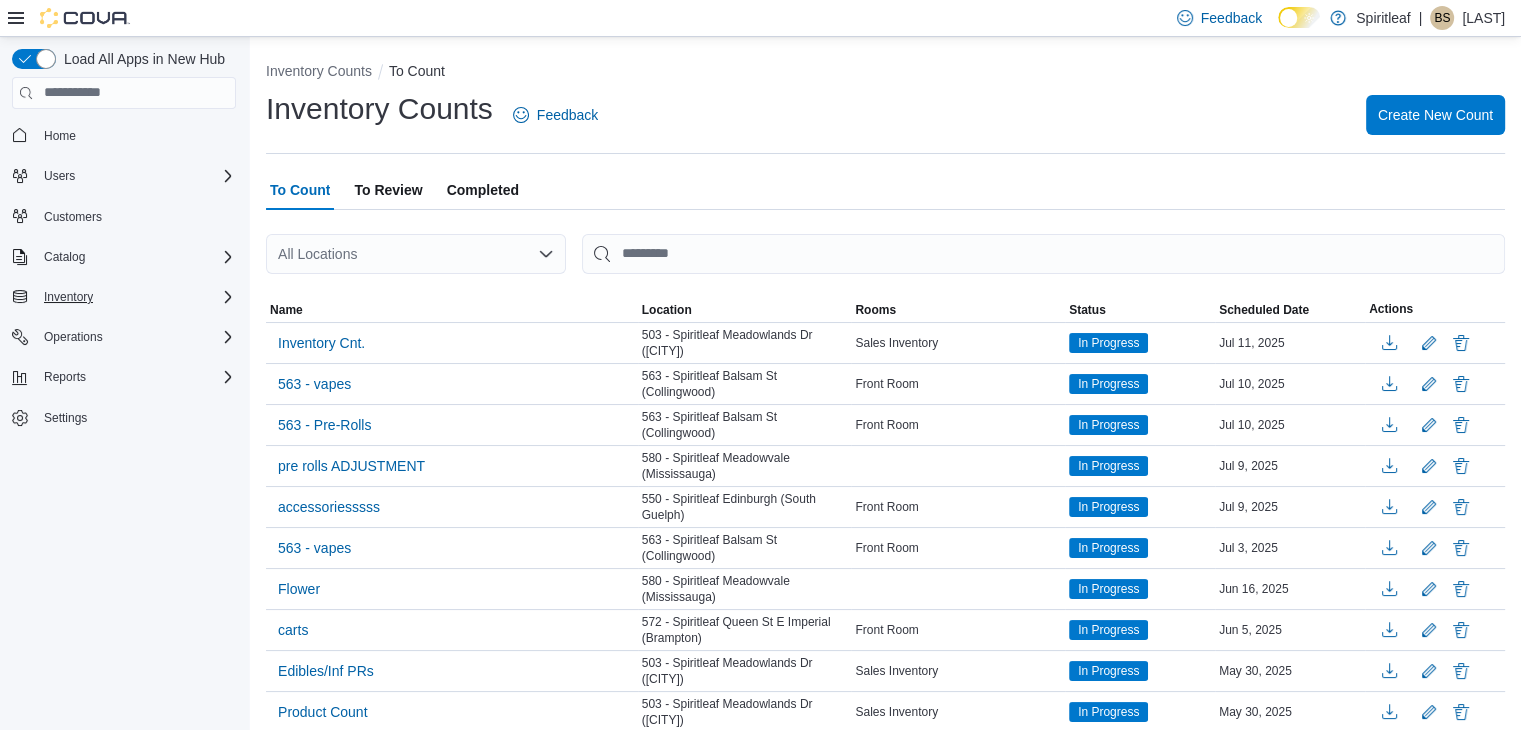 click on "Inventory" at bounding box center (136, 297) 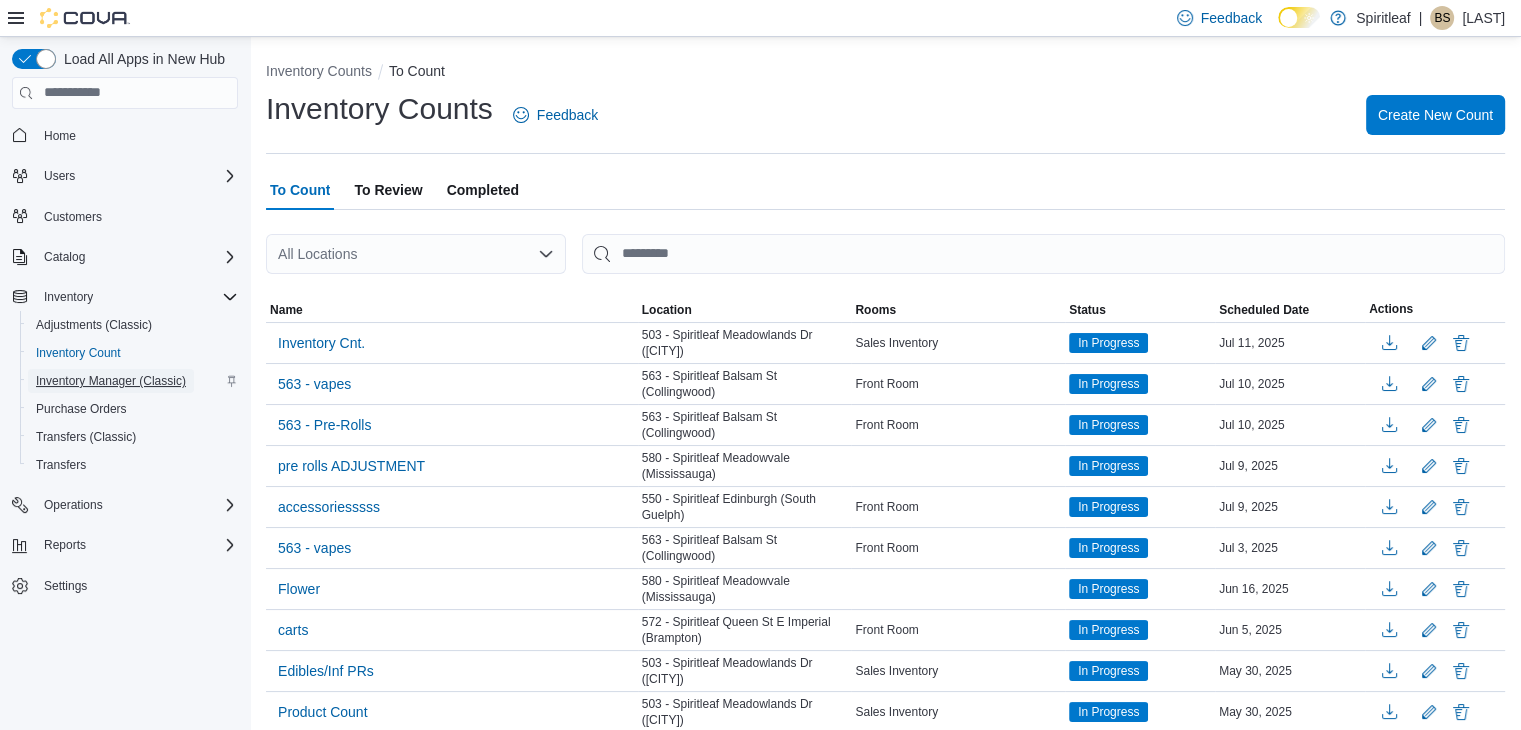 click on "Inventory Manager (Classic)" at bounding box center (111, 381) 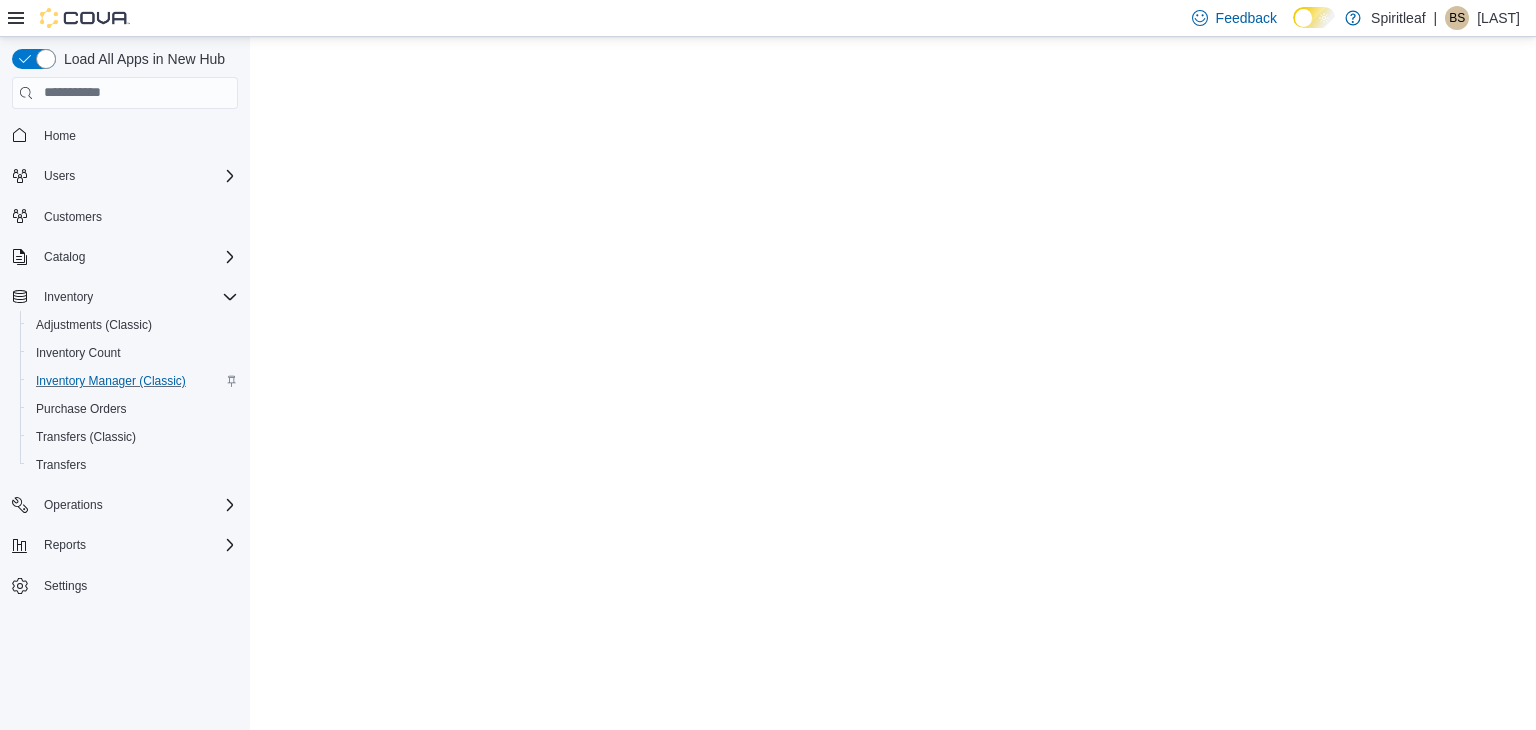 scroll, scrollTop: 0, scrollLeft: 0, axis: both 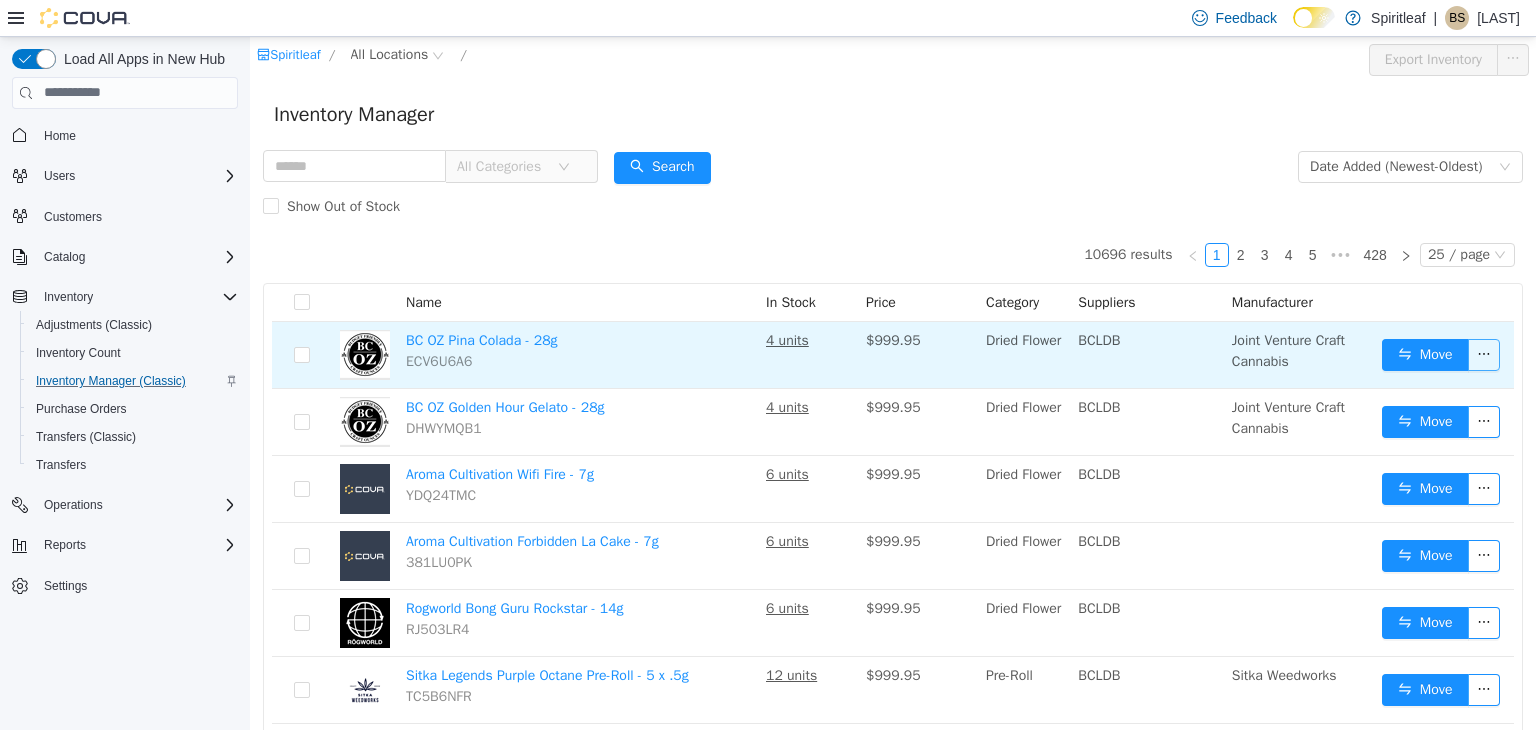 click at bounding box center [1484, 354] 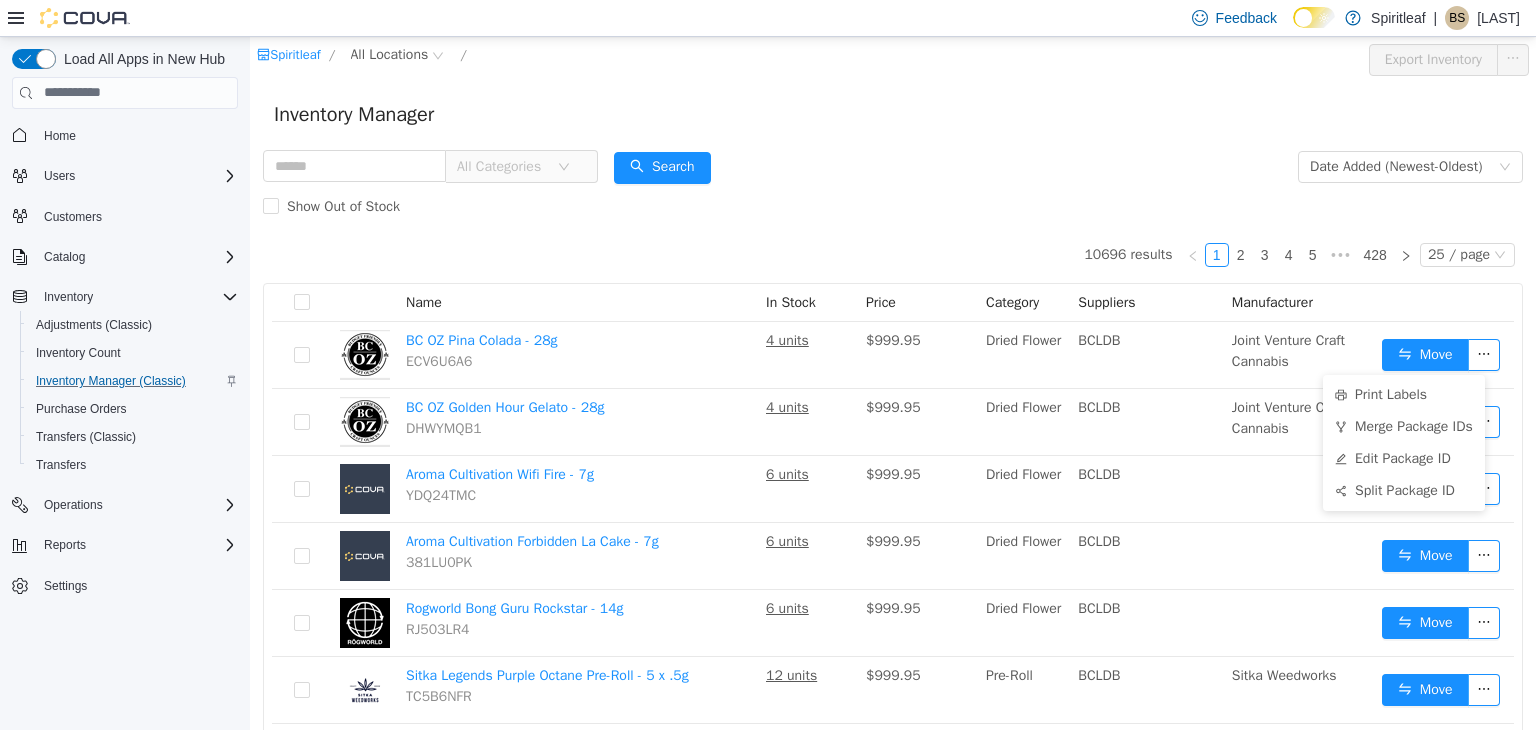 click on "Inventory Manager" at bounding box center [893, 114] 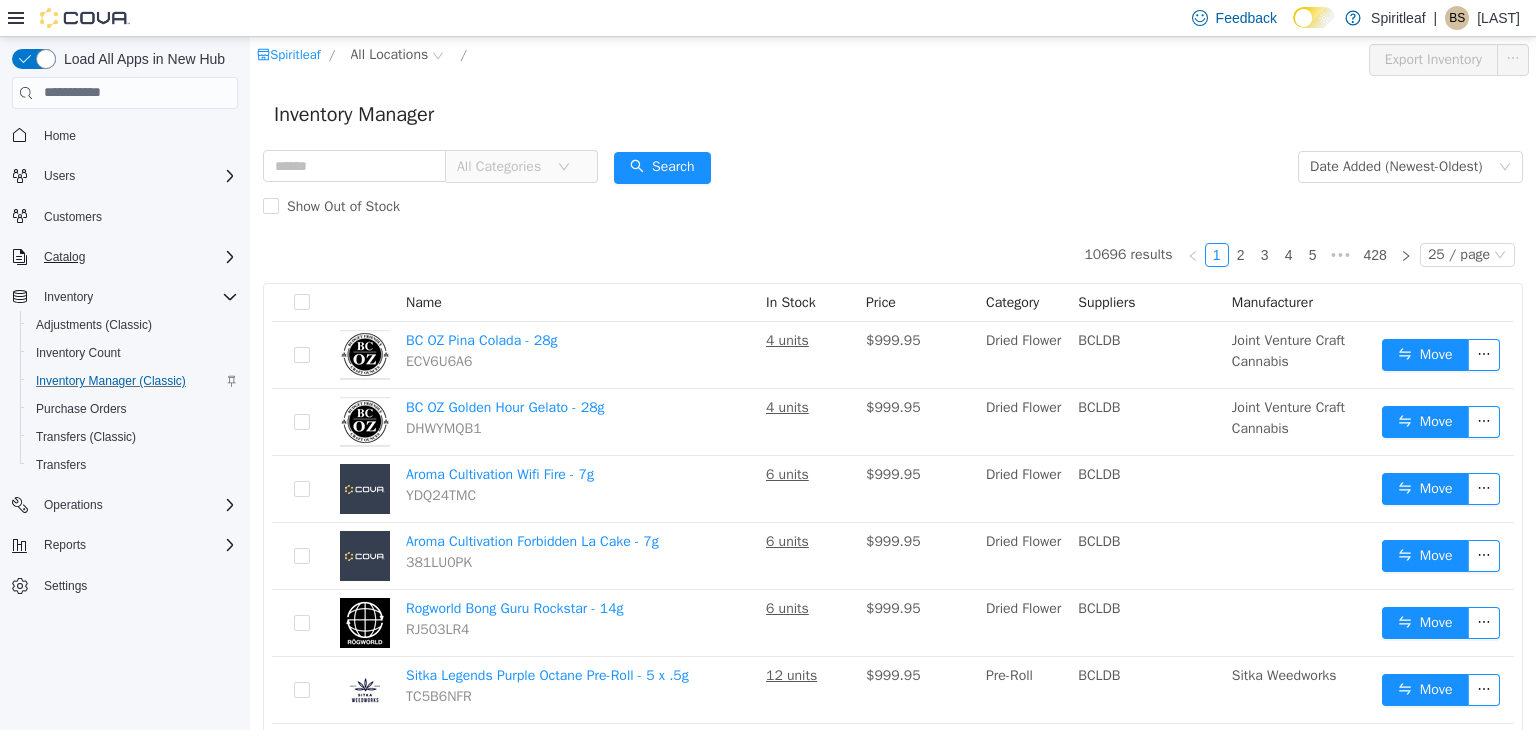 click 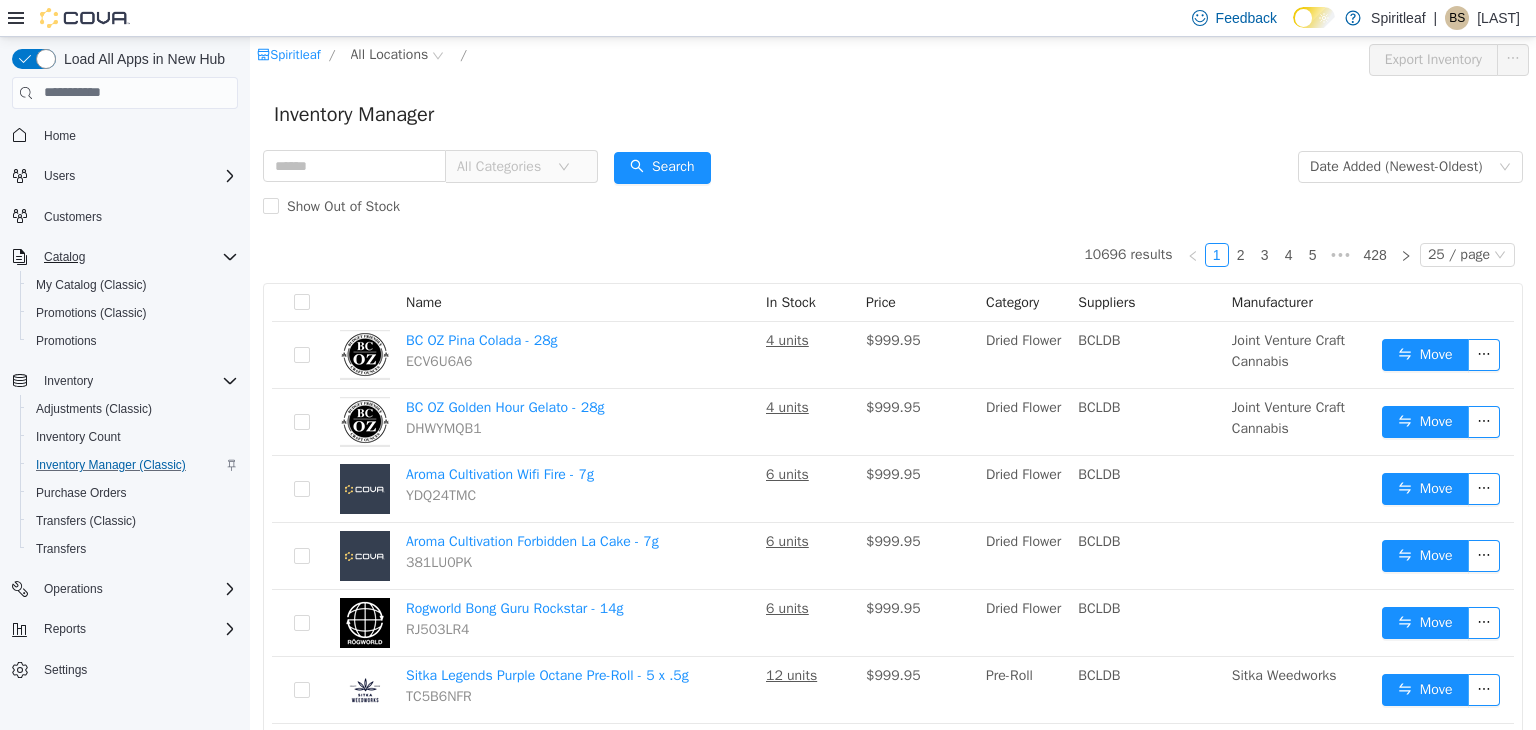 click 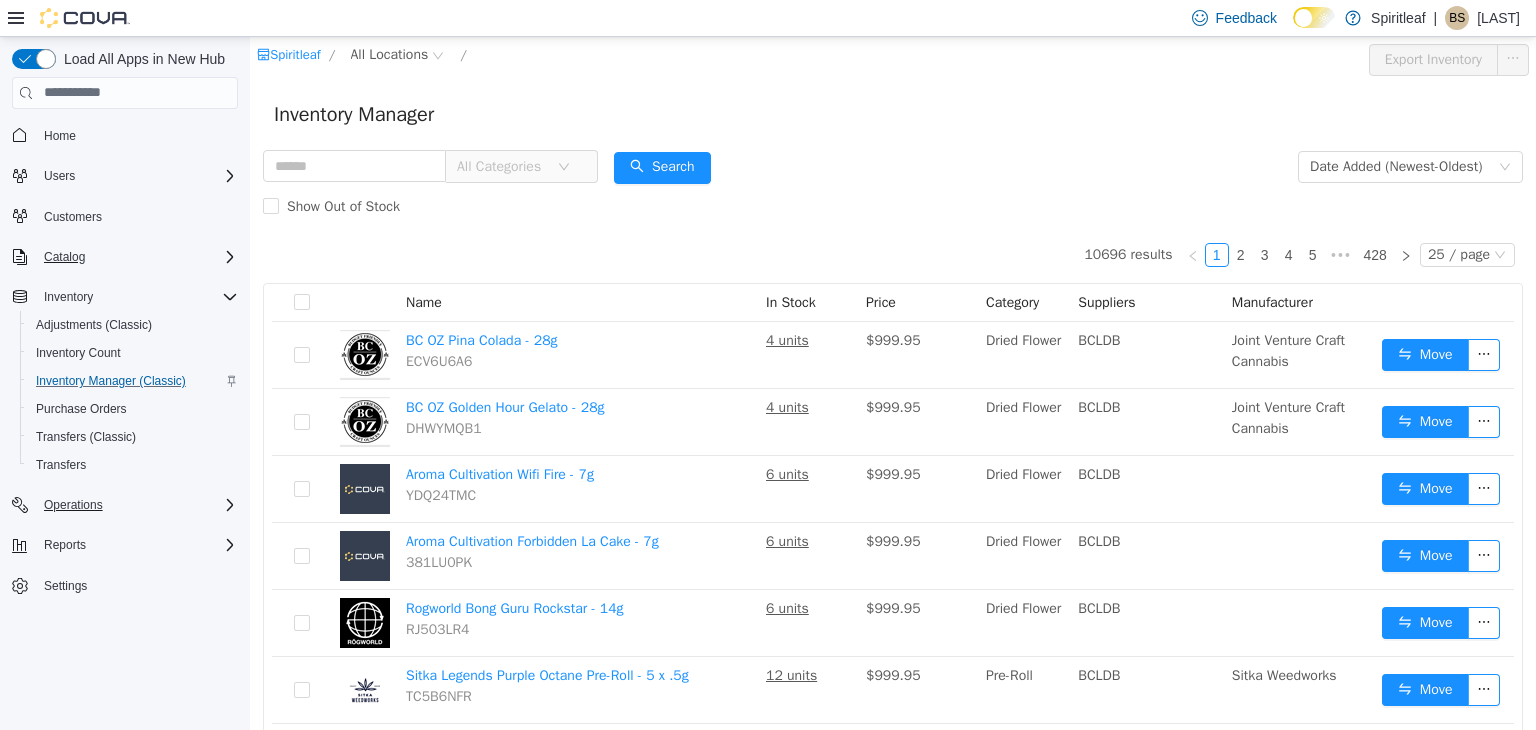 click 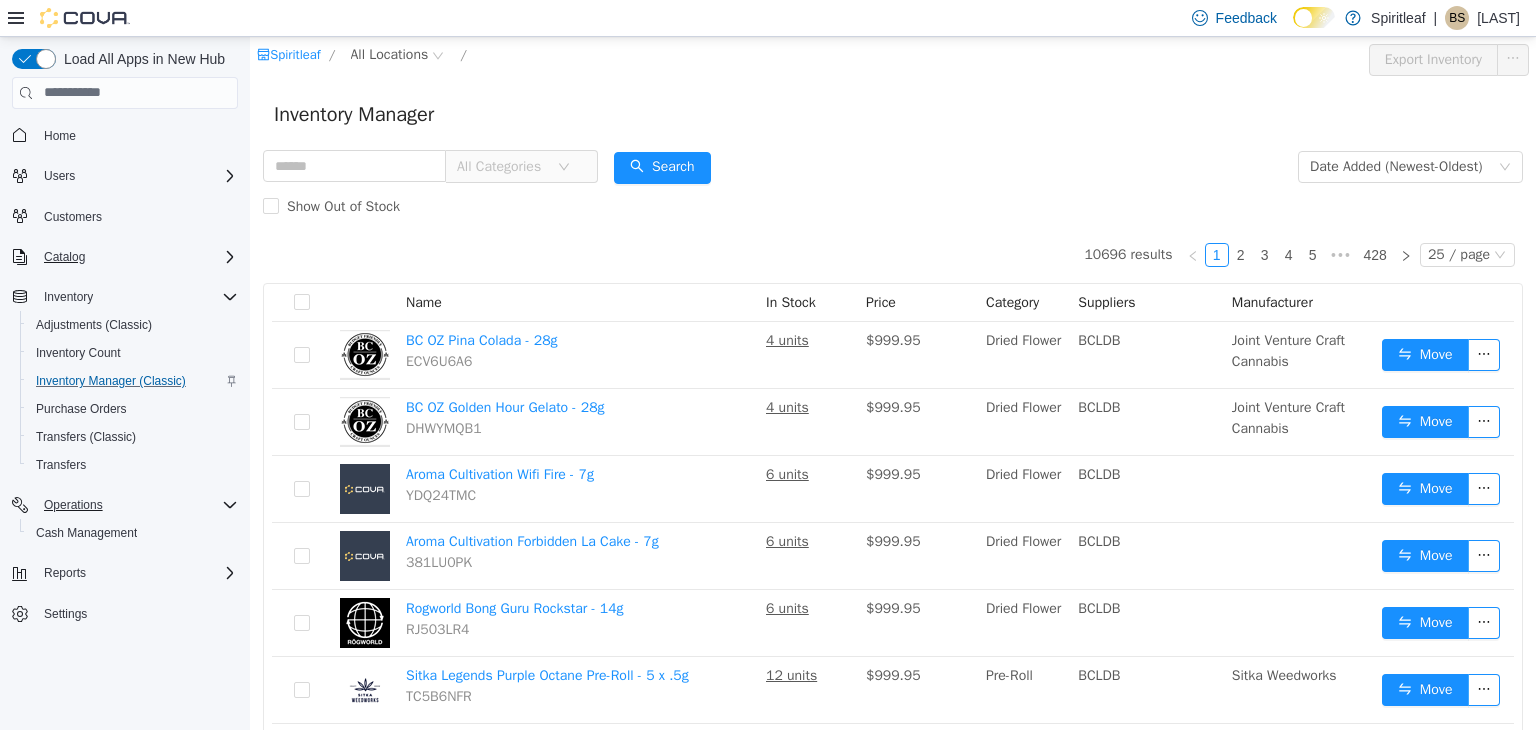 click 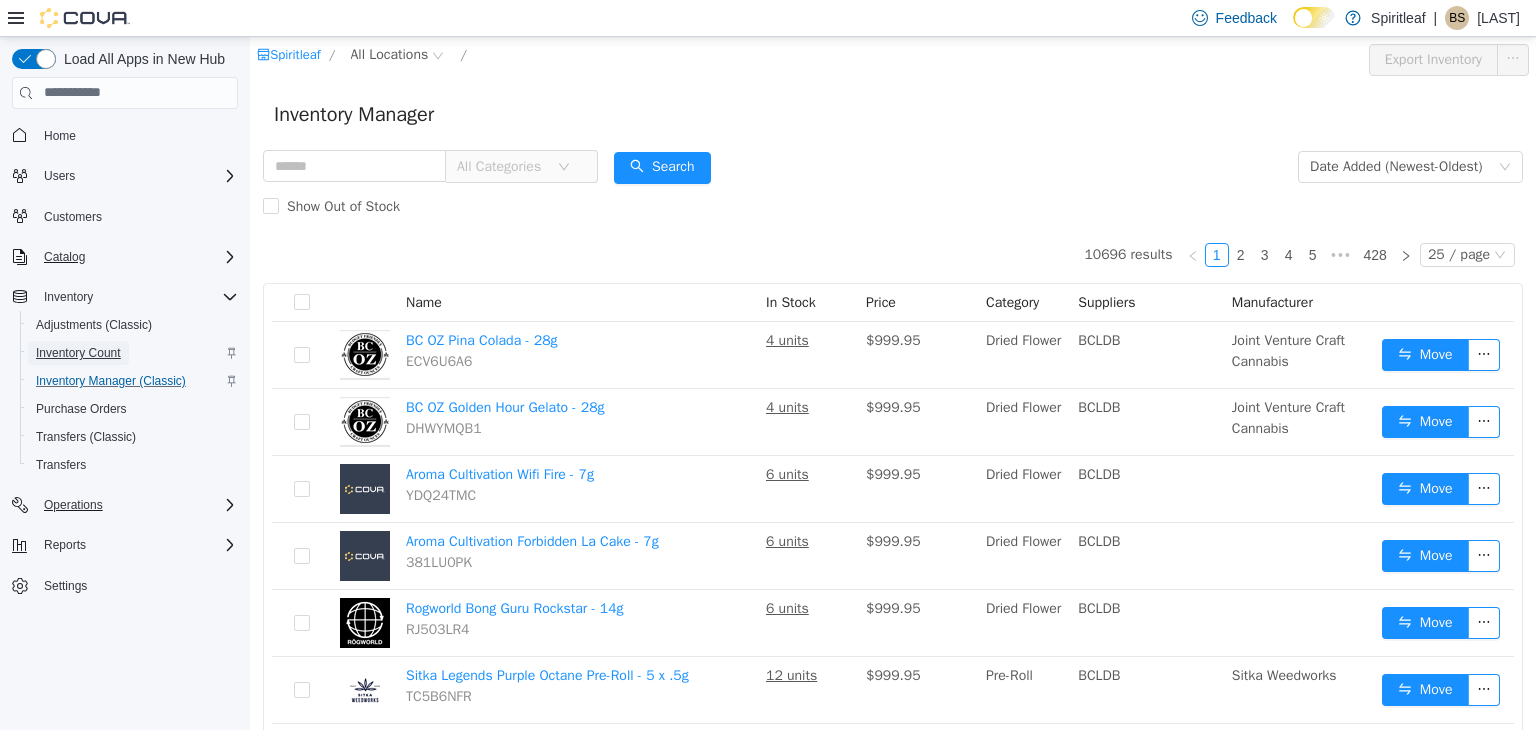 click on "Inventory Count" at bounding box center [78, 353] 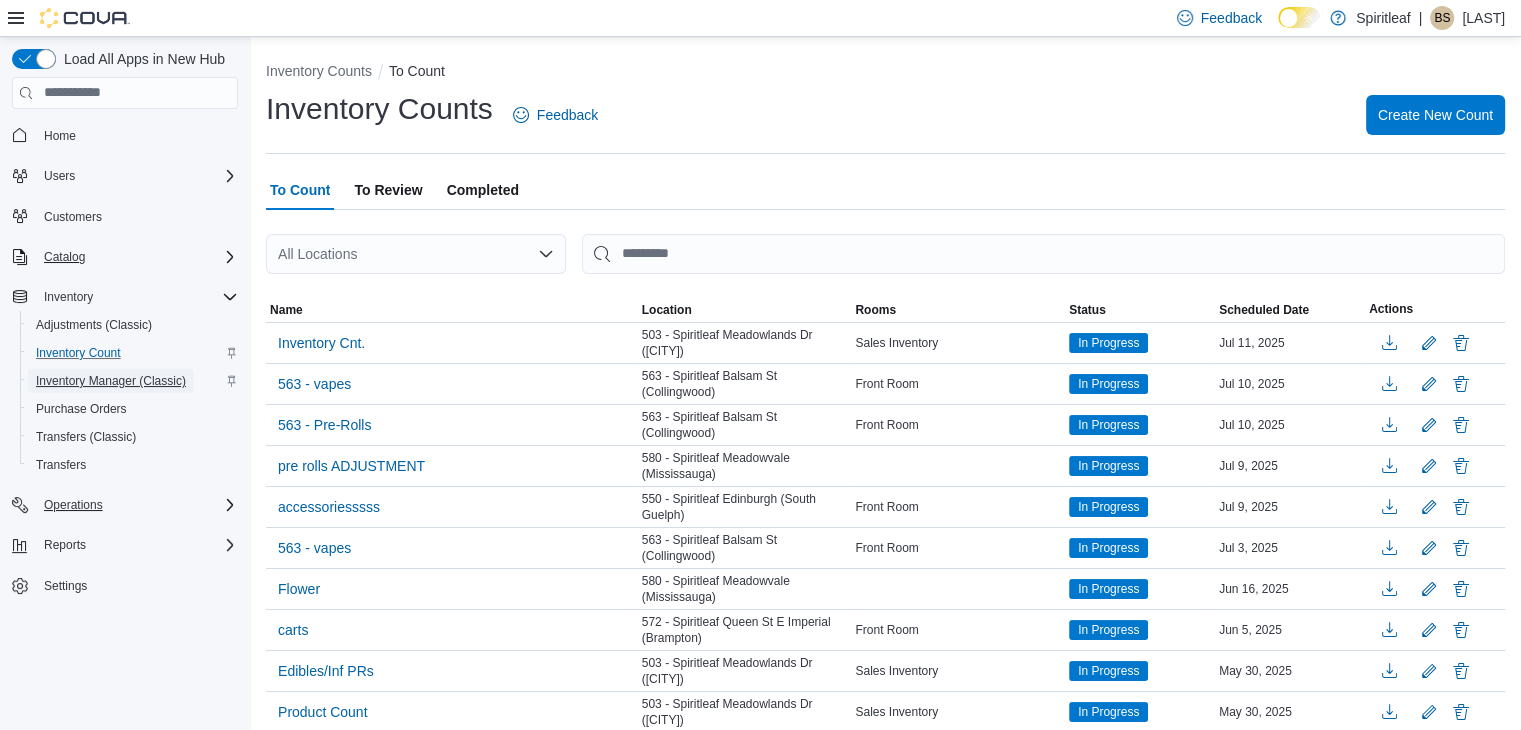 click on "Inventory Manager (Classic)" at bounding box center (111, 381) 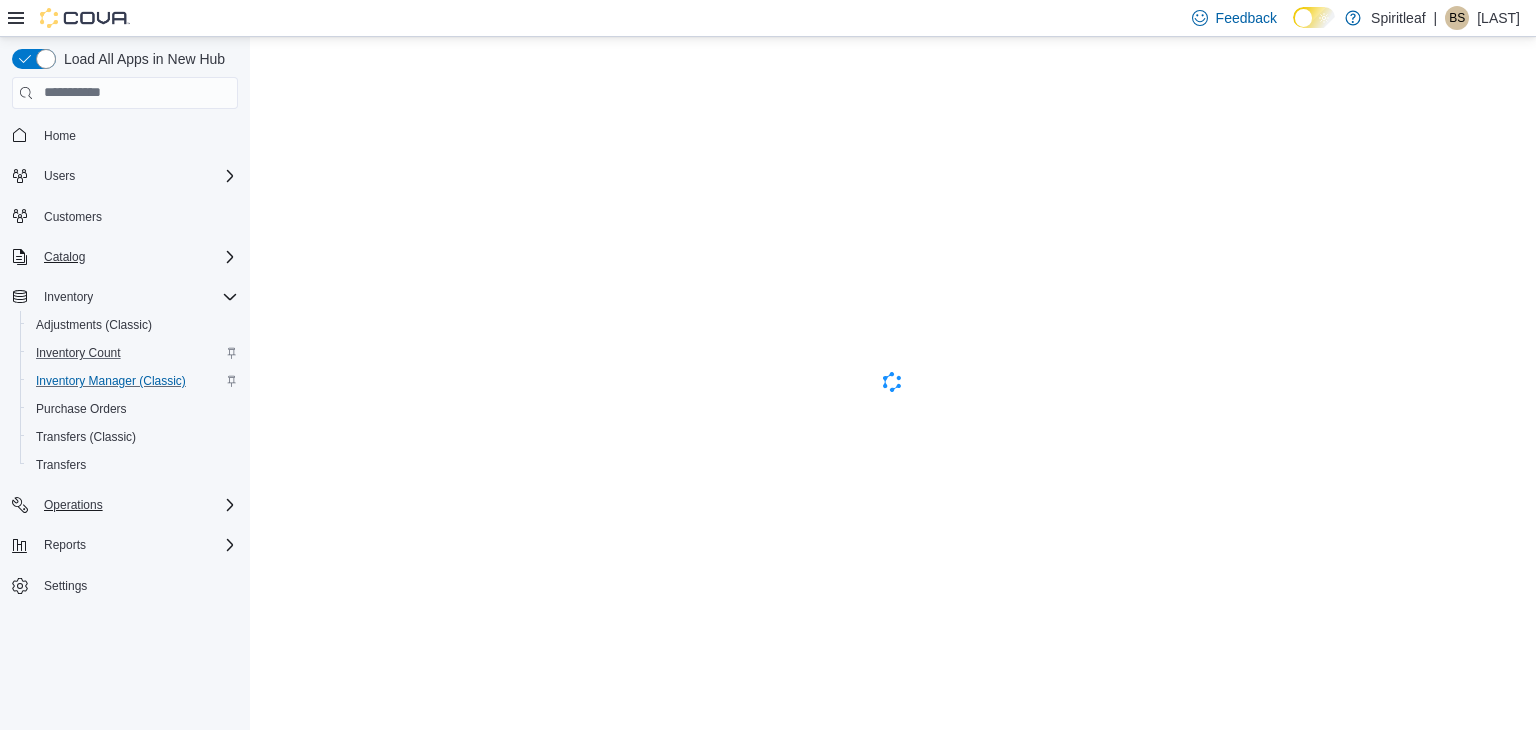 scroll, scrollTop: 0, scrollLeft: 0, axis: both 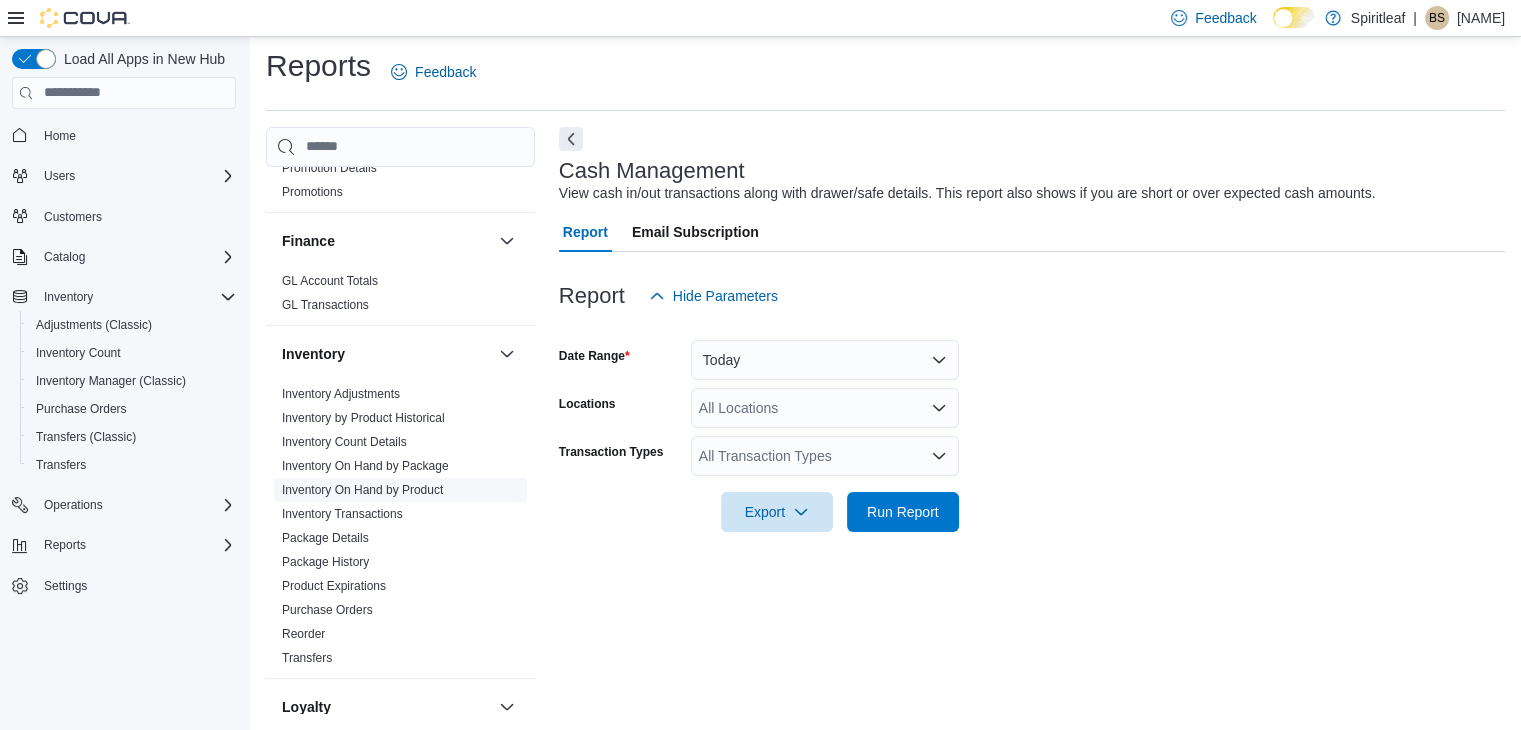 click on "Inventory On Hand by Product" at bounding box center (362, 490) 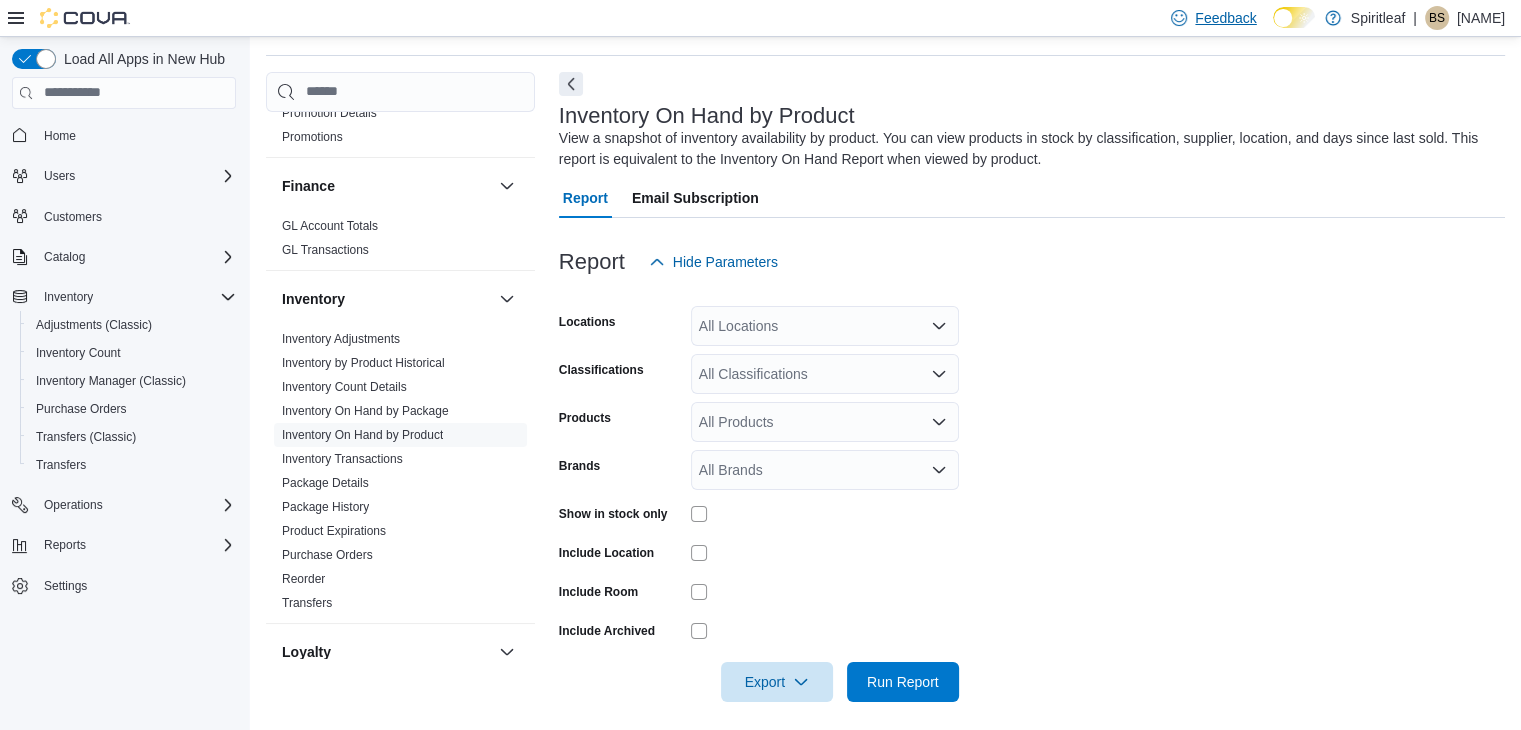 scroll, scrollTop: 67, scrollLeft: 0, axis: vertical 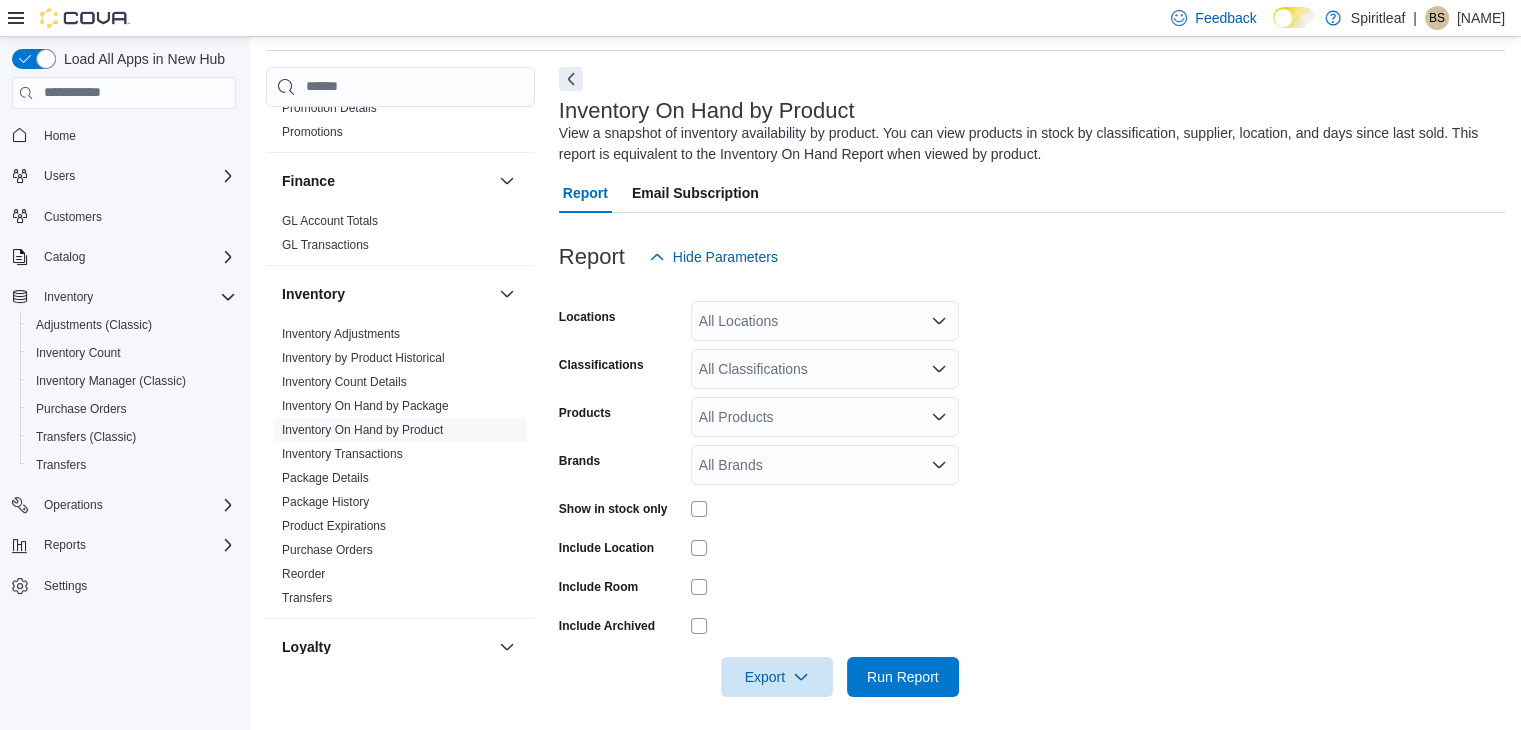 click on "All Locations" at bounding box center (825, 321) 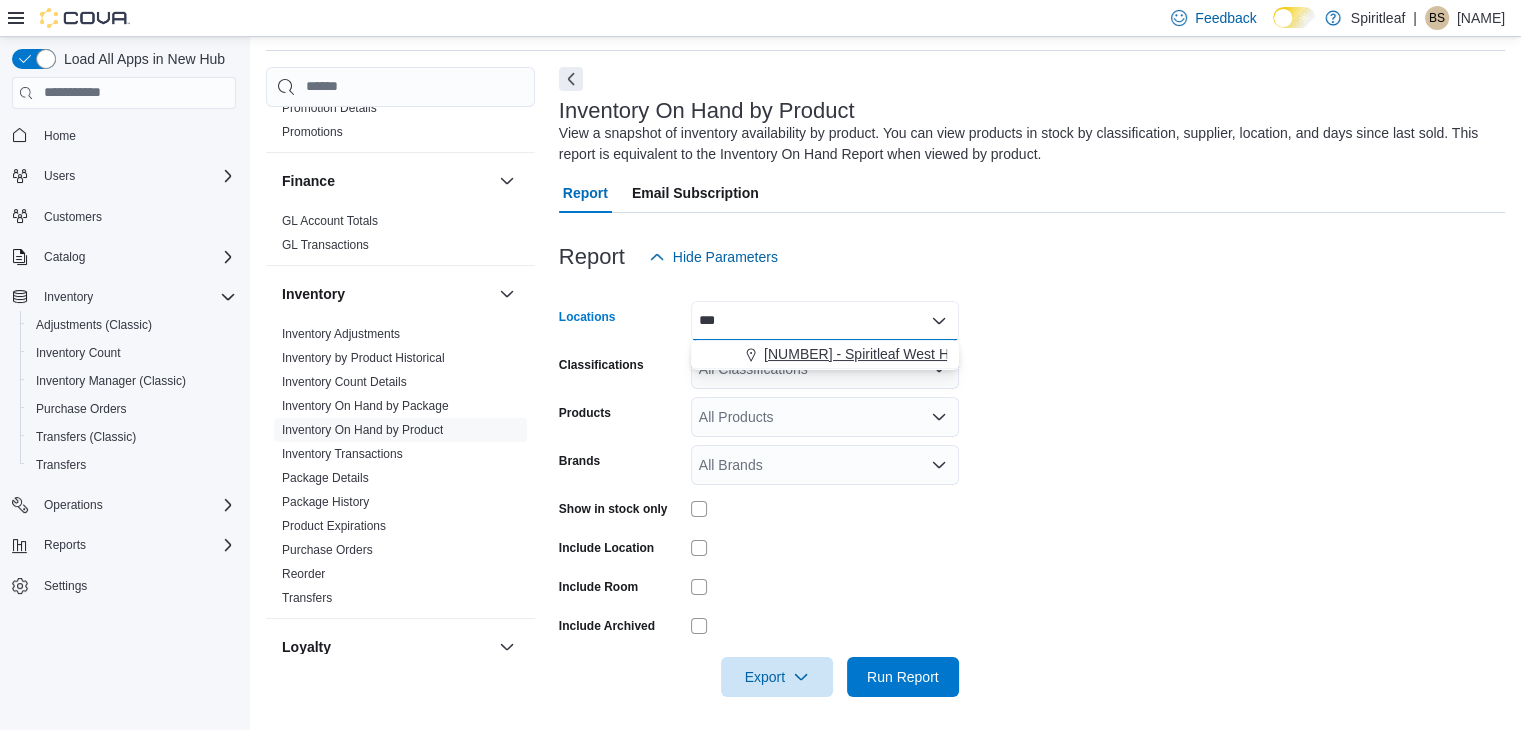 type on "***" 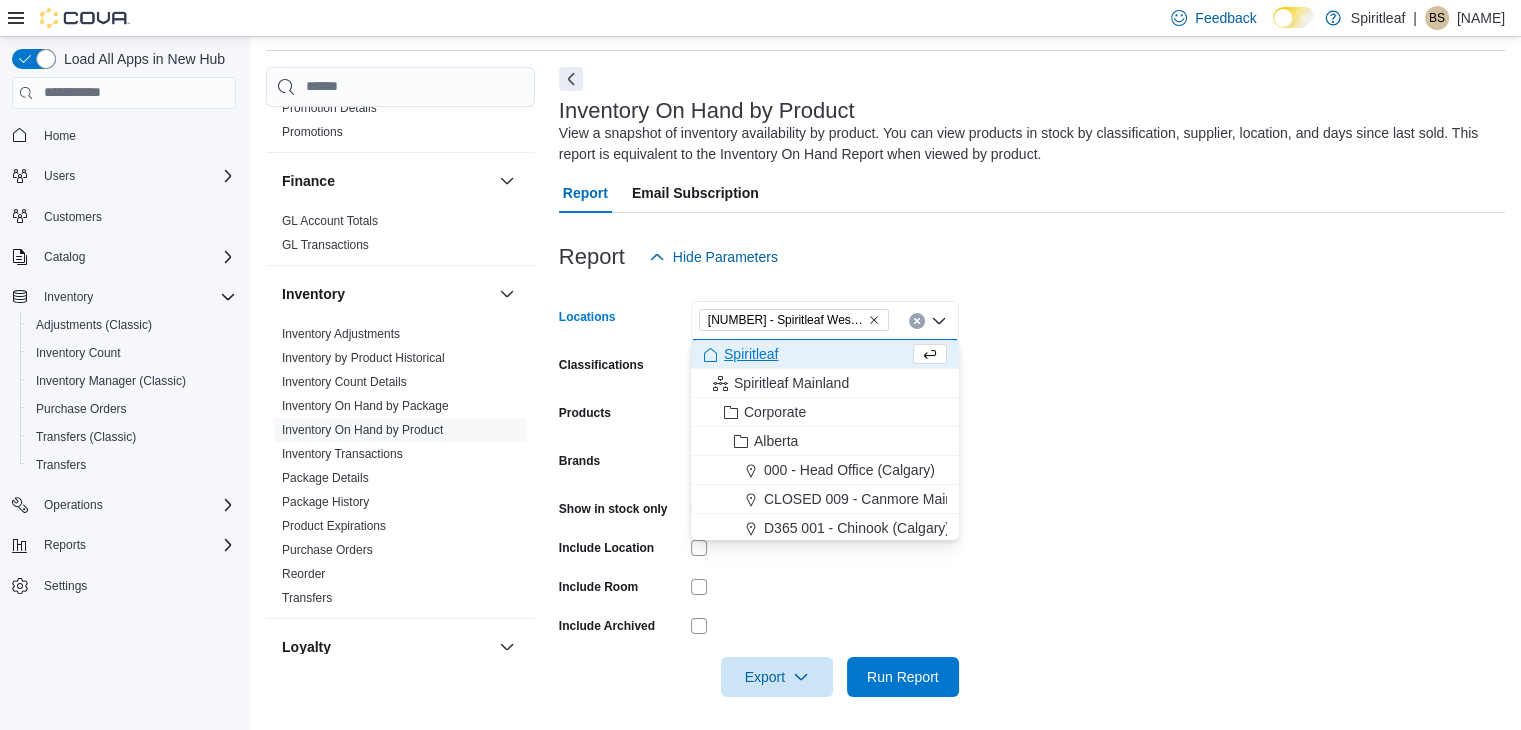 click on "Spiritleaf" at bounding box center [806, 354] 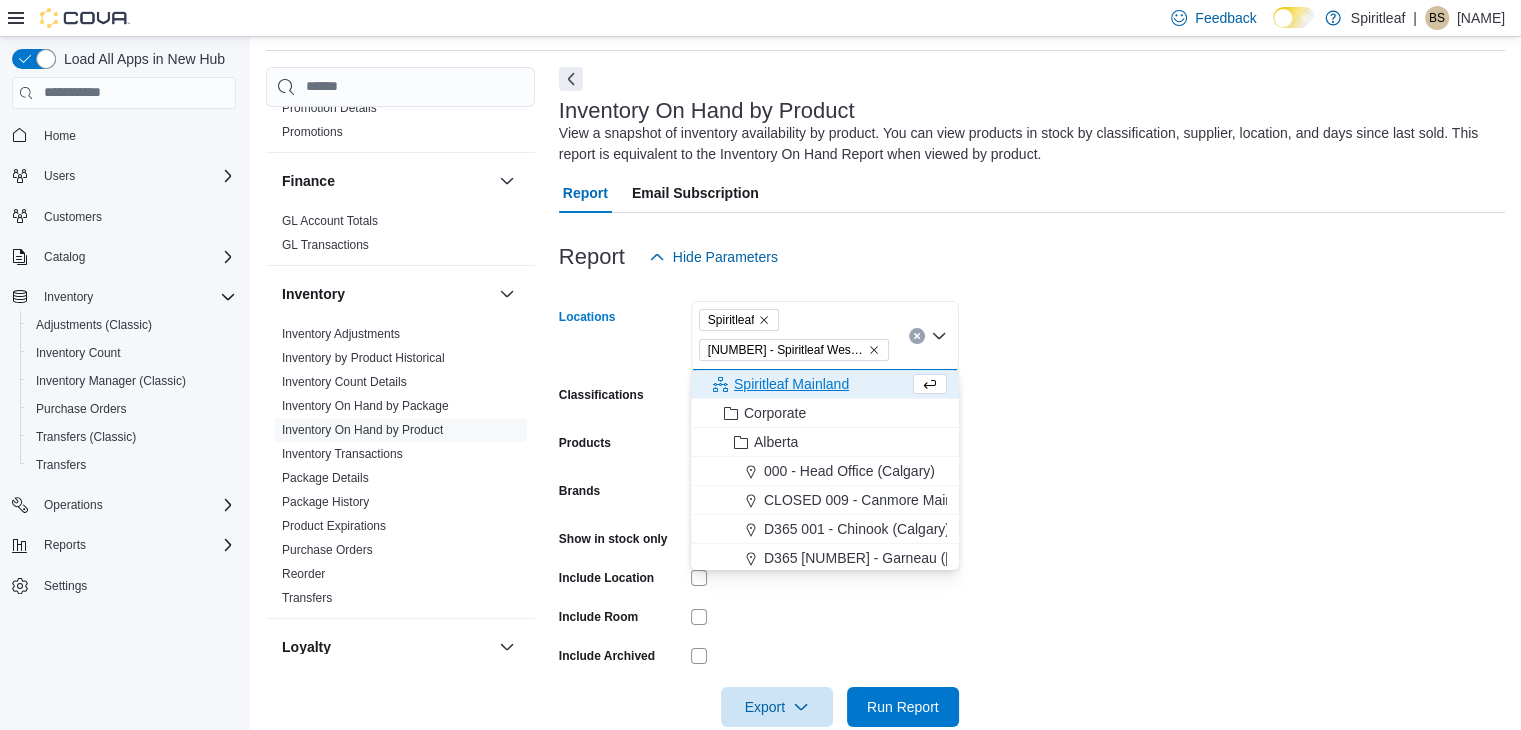 click 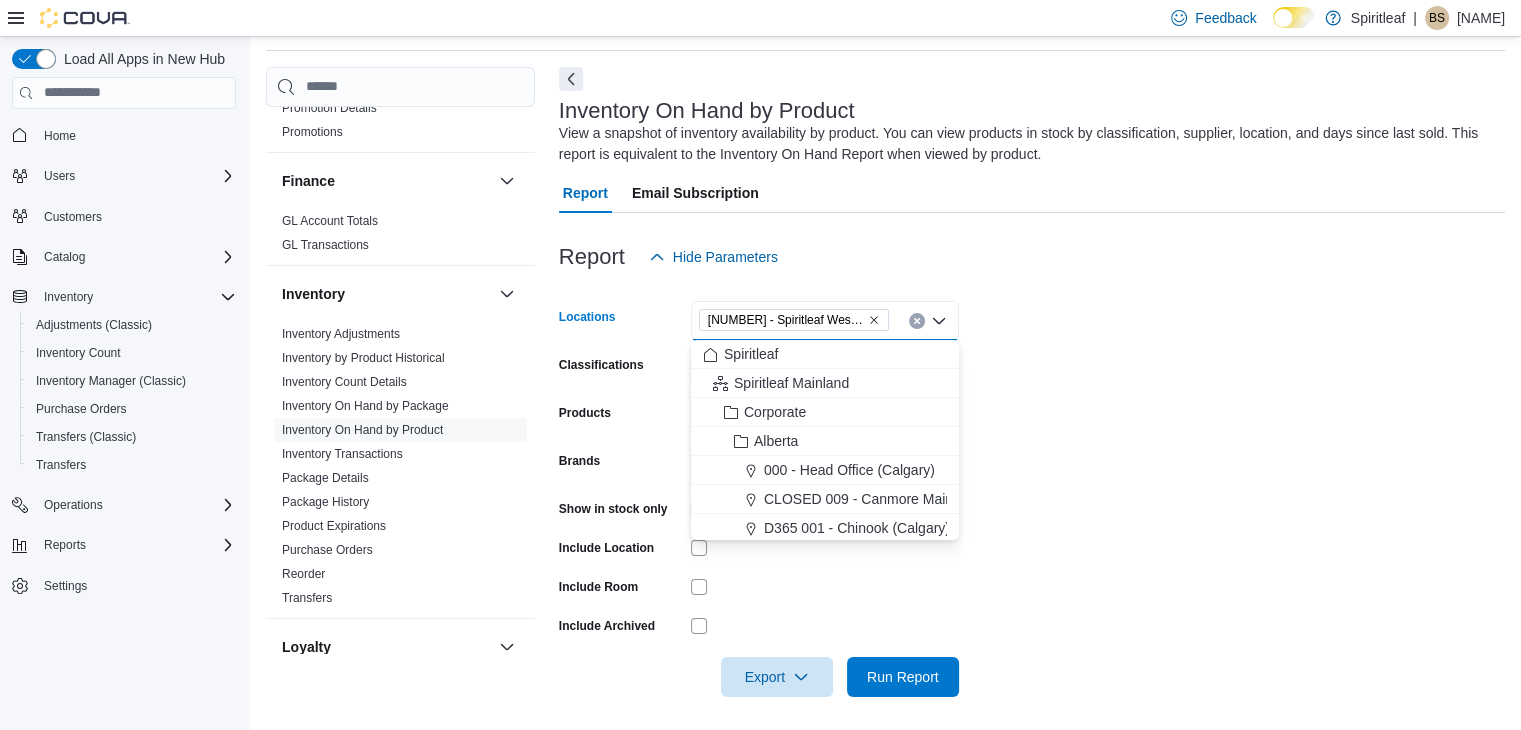 click on "Locations [NUMBER] - Spiritleaf West Hunt Crossroads ([CITY]) Combo box. Selected. [NUMBER] - Spiritleaf West Hunt Crossroads ([CITY]). Press Backspace to delete [NUMBER] - Spiritleaf West Hunt Crossroads ([CITY]). Combo box input. All Locations. Type some text or, to display a list of choices, press Down Arrow. To exit the list of choices, press Escape. Classifications All Classifications Products All Products Brands All Brands Show in stock only Include Location Include Room Include Archived Export  Run Report" at bounding box center (1032, 487) 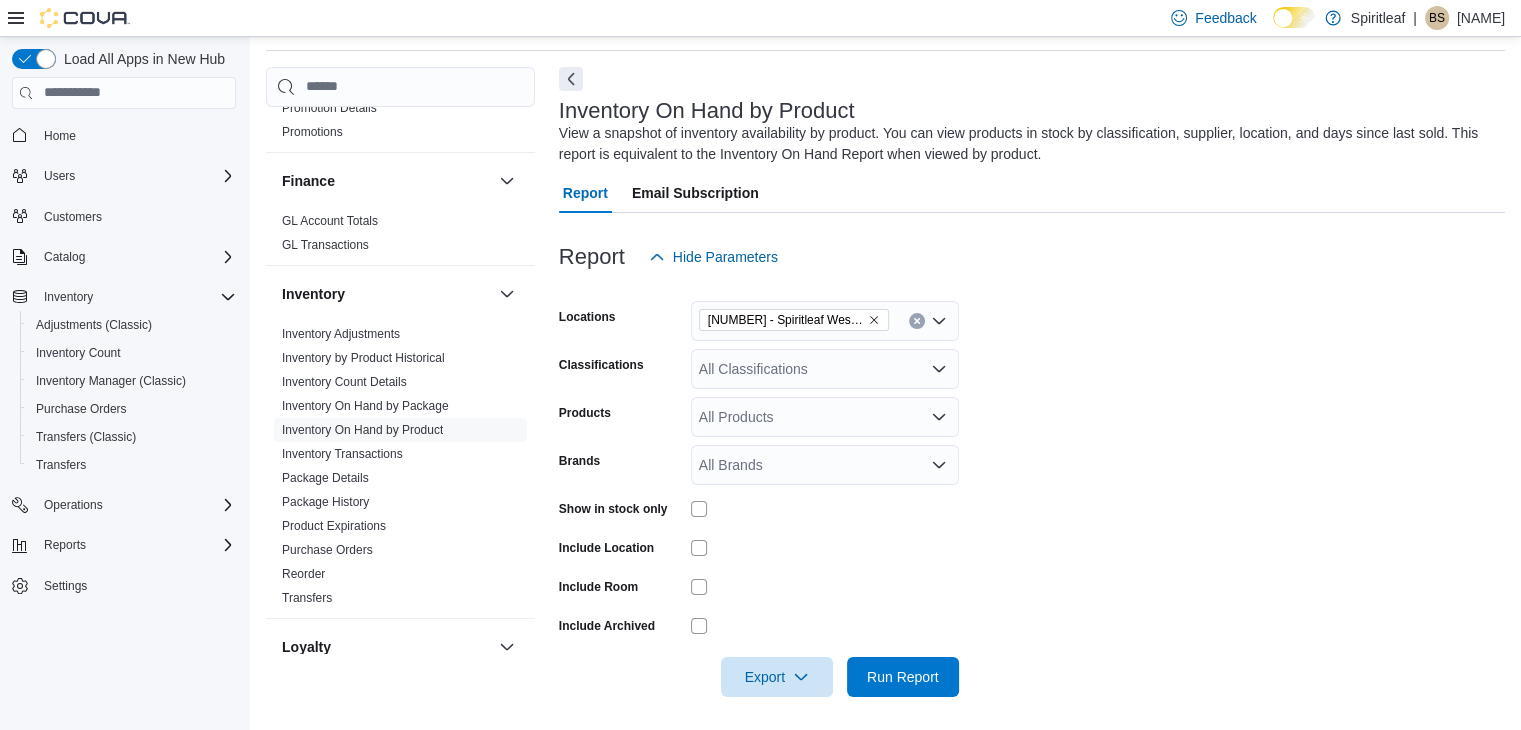 click on "All Classifications" at bounding box center (825, 369) 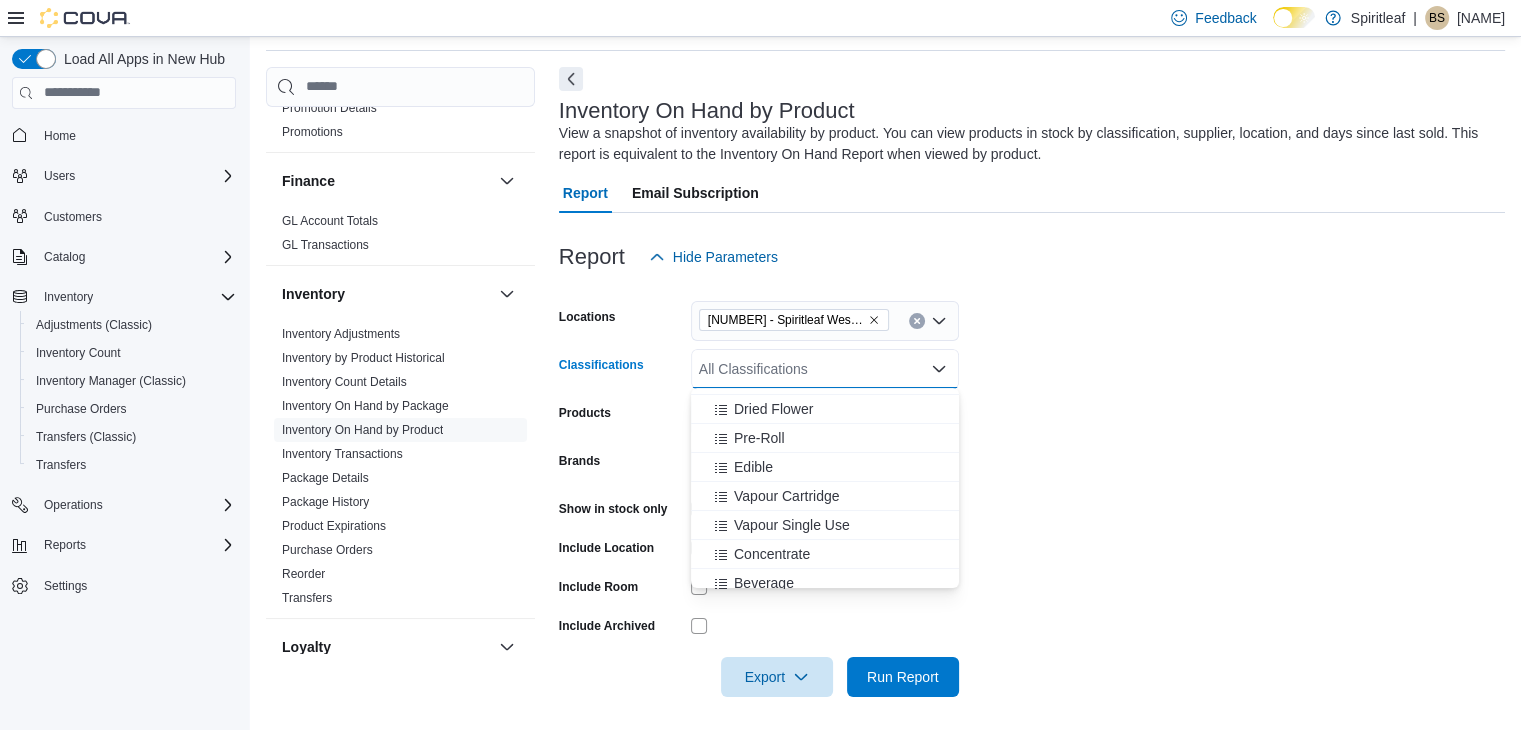 scroll, scrollTop: 400, scrollLeft: 0, axis: vertical 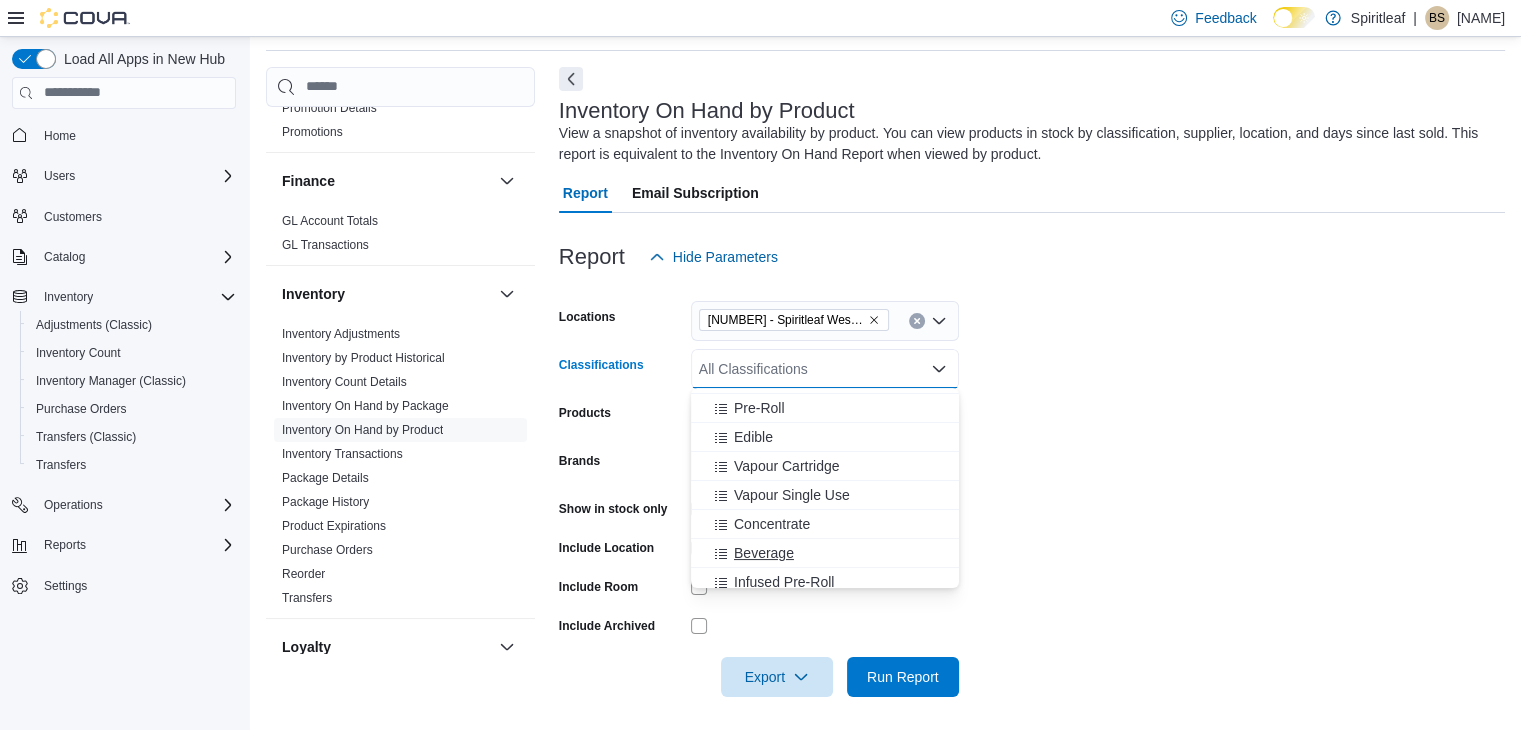 click on "Beverage" at bounding box center [825, 553] 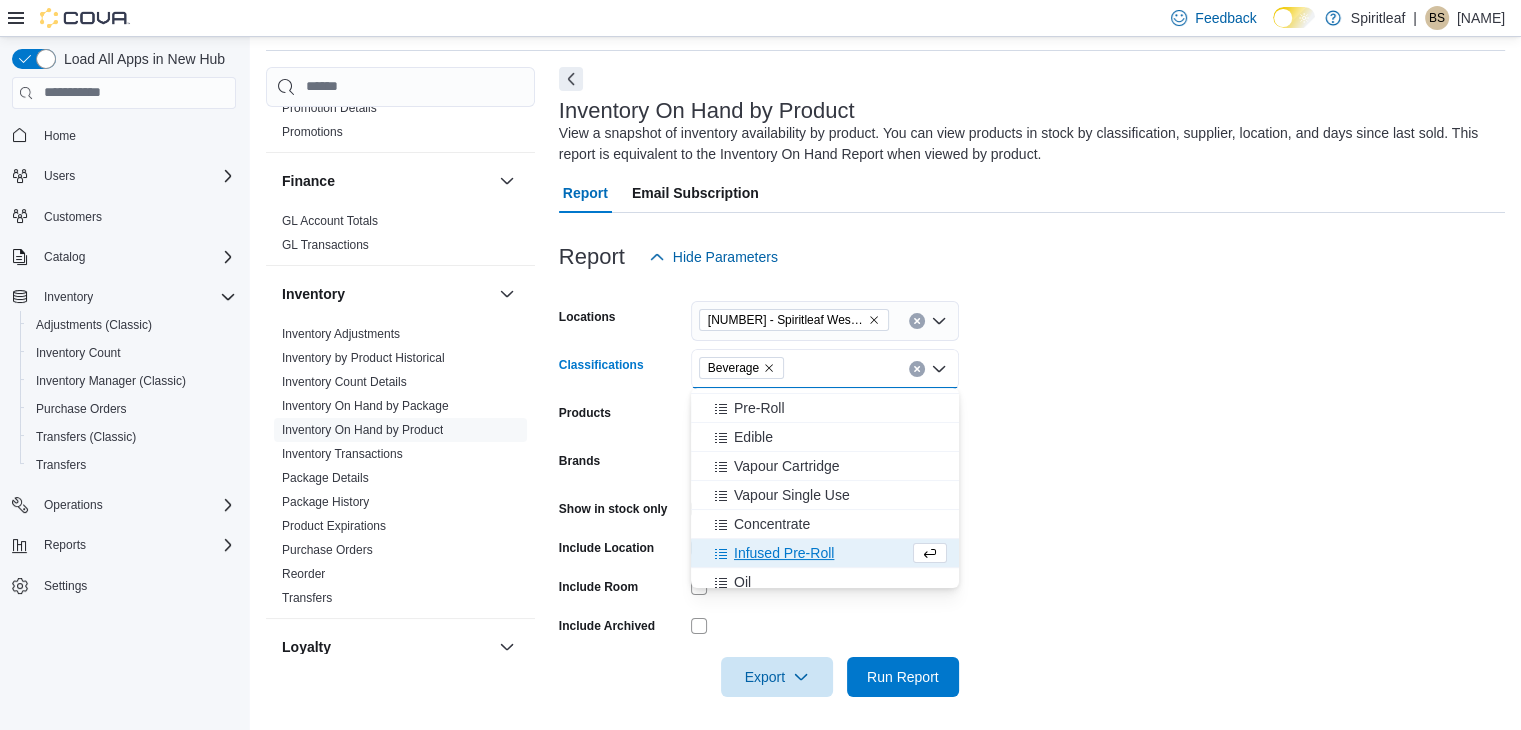 click on "Locations [NUMBER] - Spiritleaf West Hunt Crossroads ([CITY]) Classifications Beverage Combo box. Selected. Beverage. Press Backspace to delete Beverage. Combo box input. All Classifications. Type some text or, to display a list of choices, press Down Arrow. To exit the list of choices, press Escape. Products All Products Brands All Brands Show in stock only Include Location Include Room Include Archived Export  Run Report" at bounding box center [1032, 487] 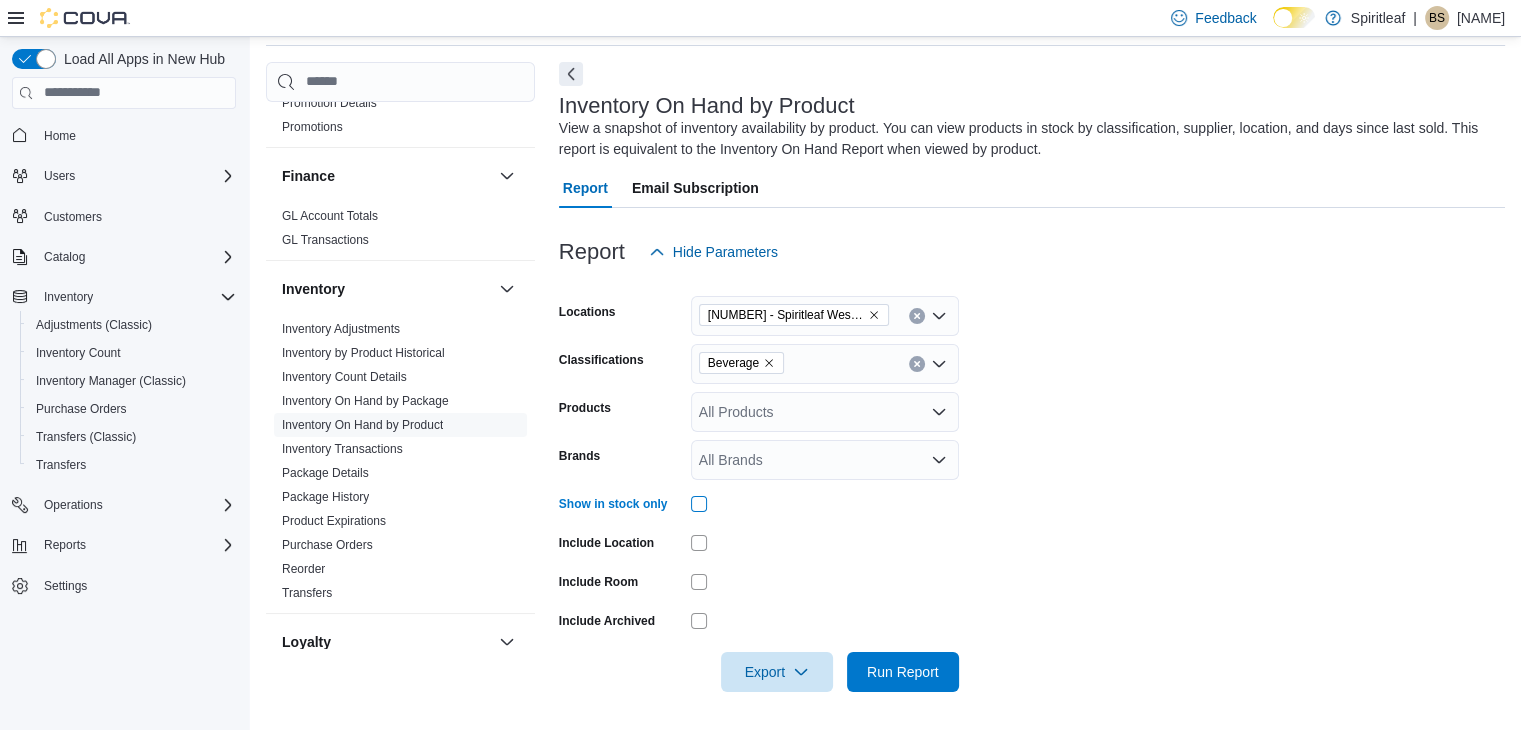 scroll, scrollTop: 73, scrollLeft: 0, axis: vertical 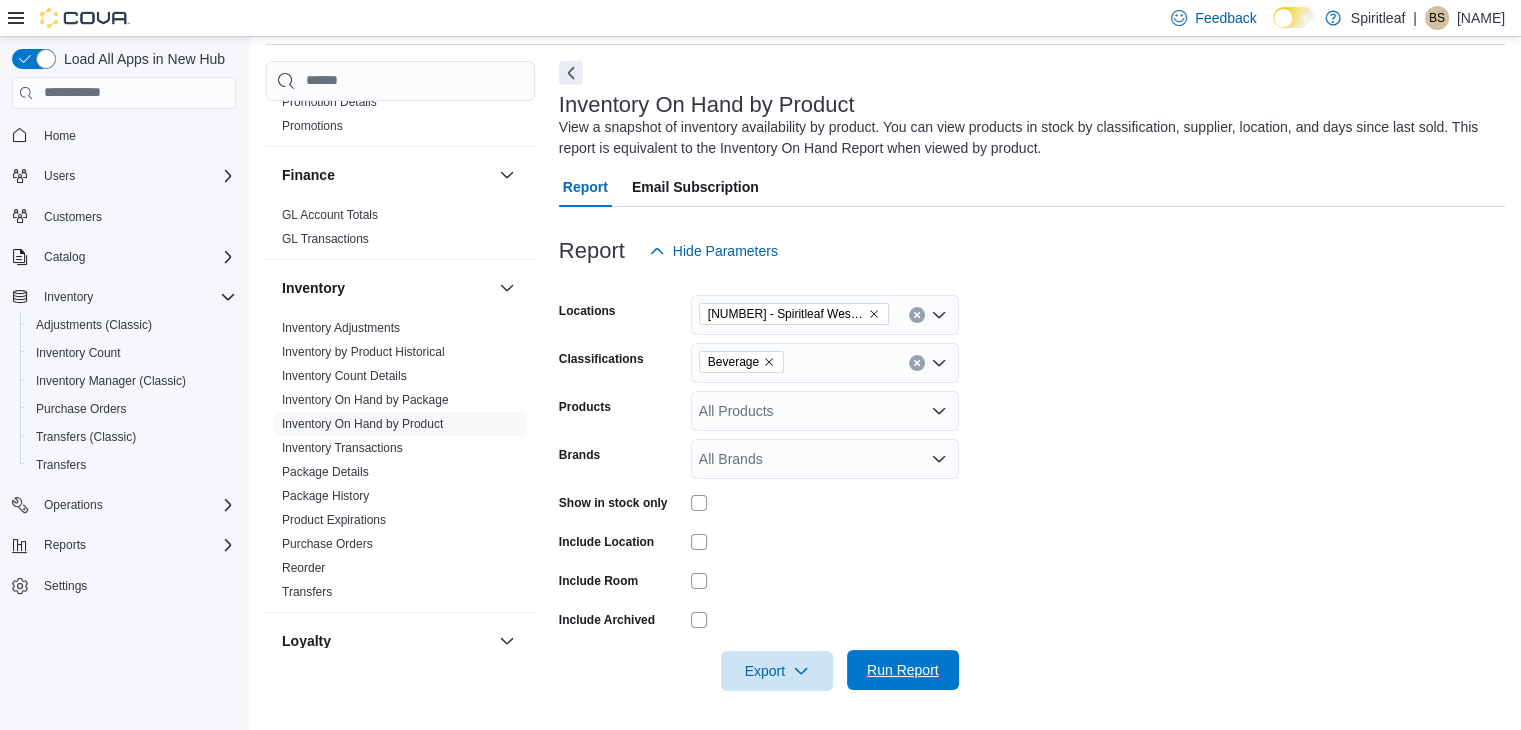 click on "Run Report" at bounding box center [903, 670] 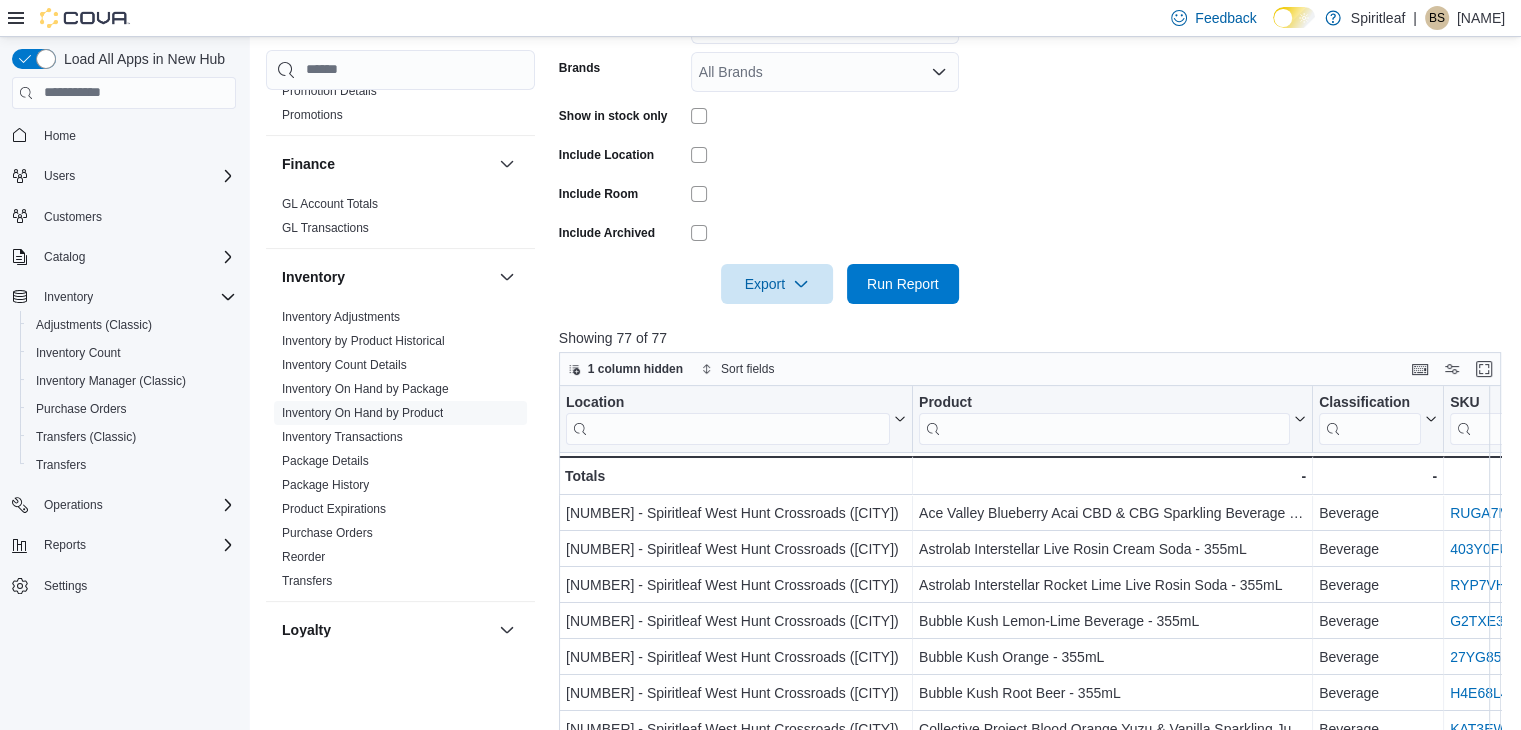 scroll, scrollTop: 473, scrollLeft: 0, axis: vertical 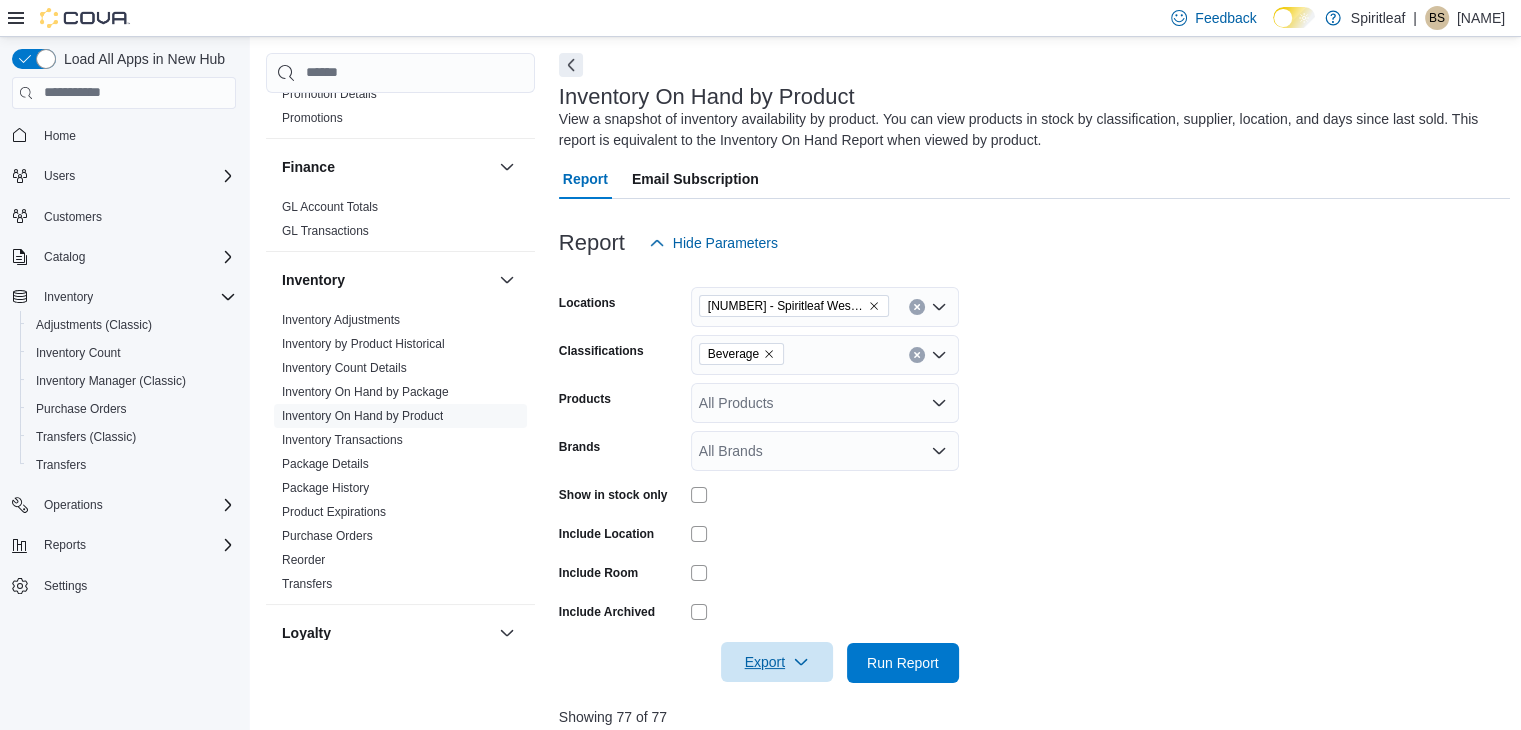 click on "Export" at bounding box center [777, 662] 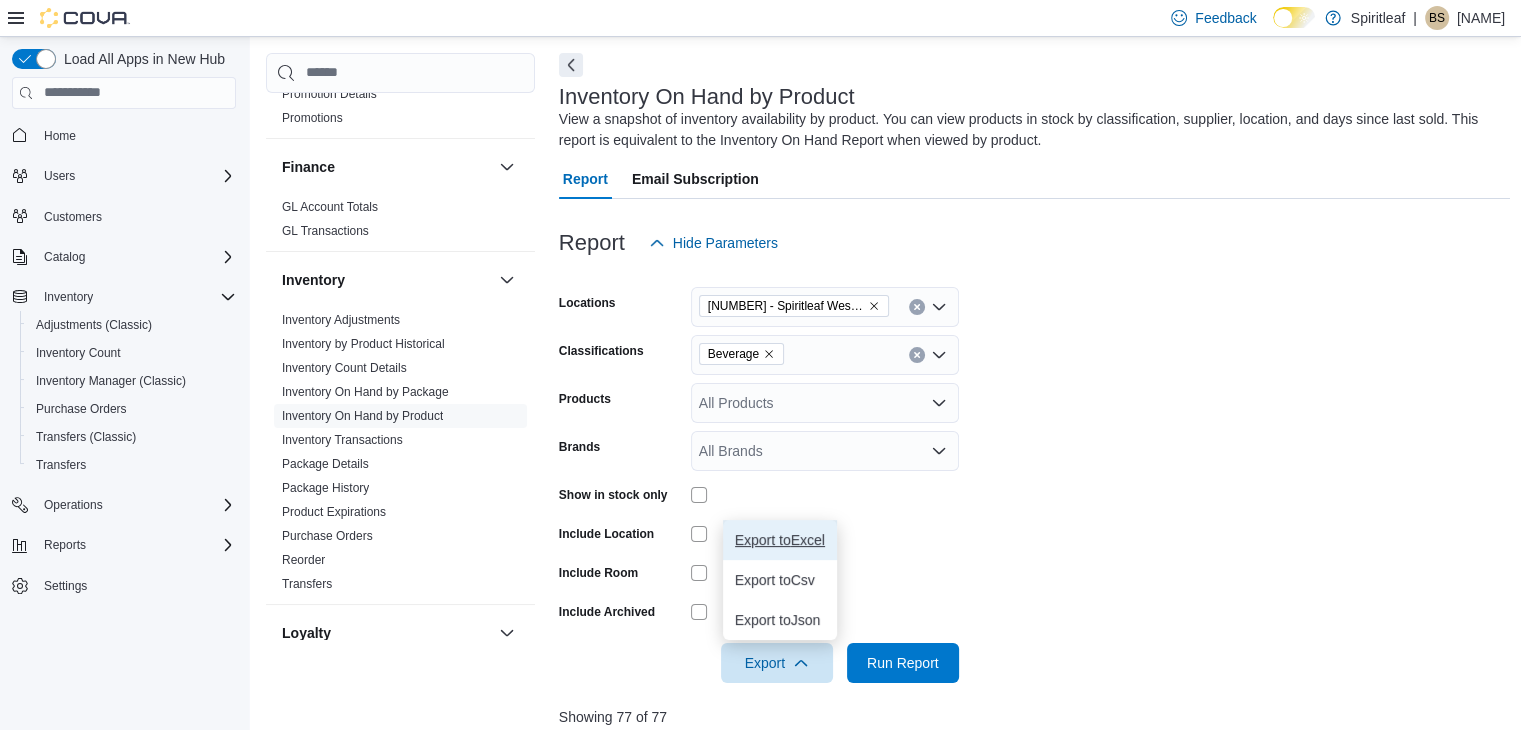 click on "Export to  Excel" at bounding box center [780, 540] 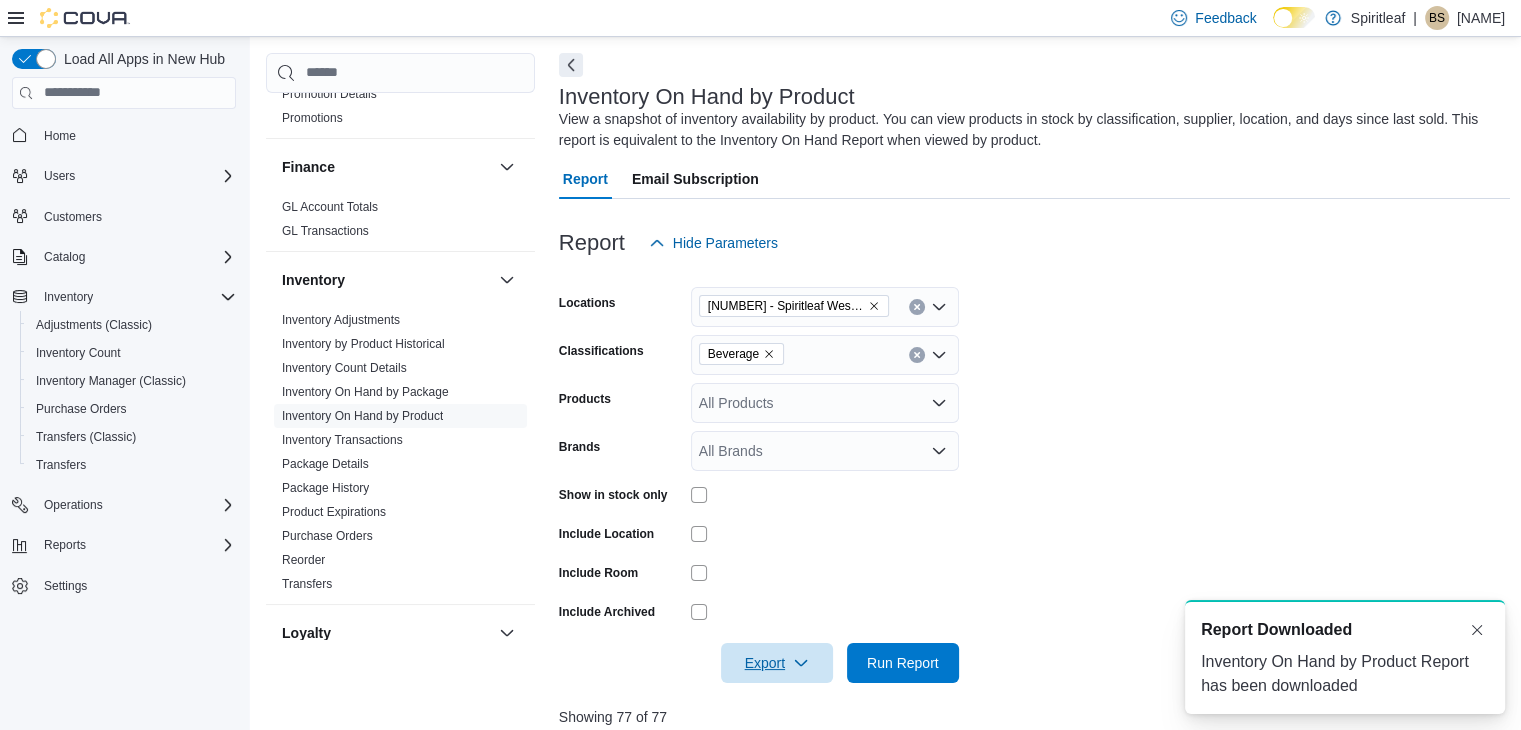 scroll, scrollTop: 0, scrollLeft: 0, axis: both 